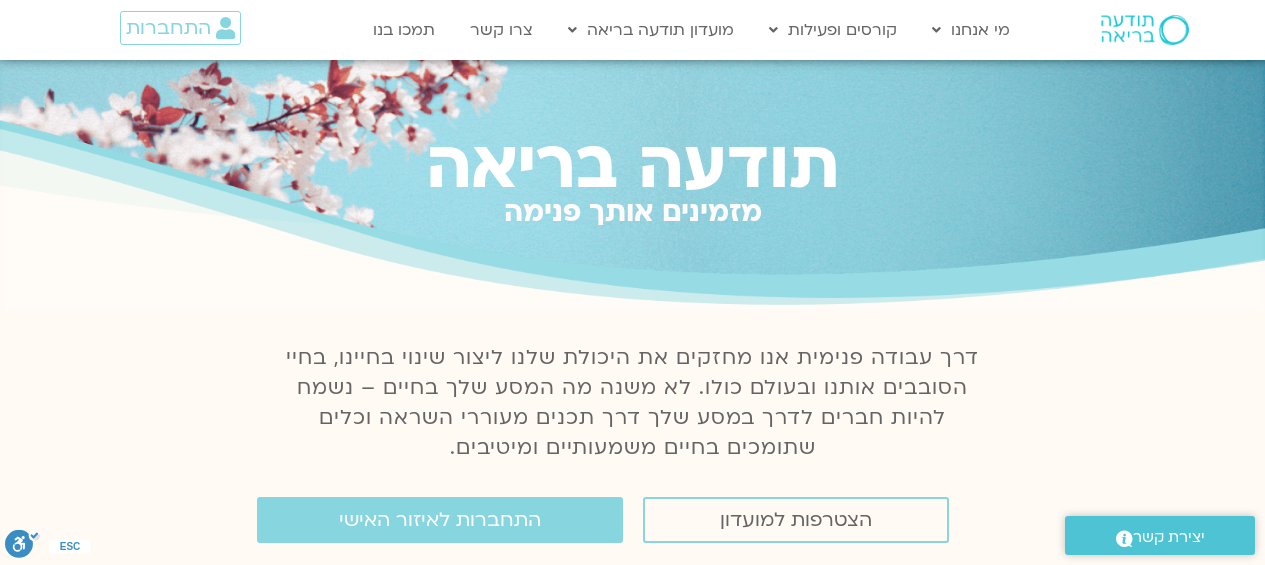 scroll, scrollTop: 0, scrollLeft: 0, axis: both 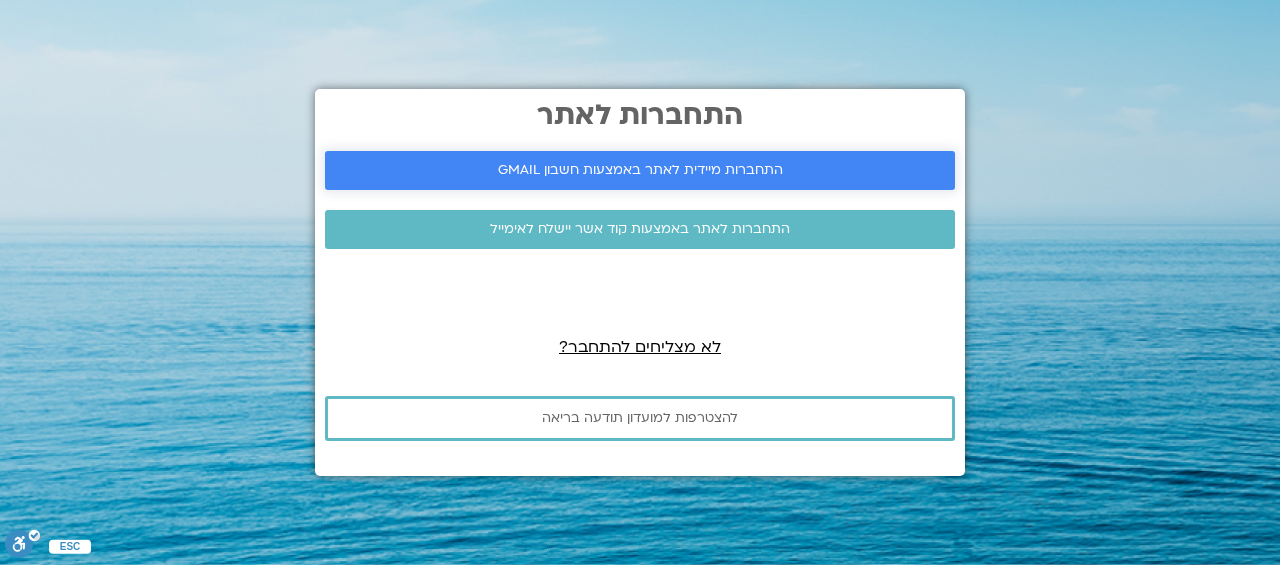 click on "התחברות מיידית לאתר באמצעות חשבון GMAIL" at bounding box center (640, 170) 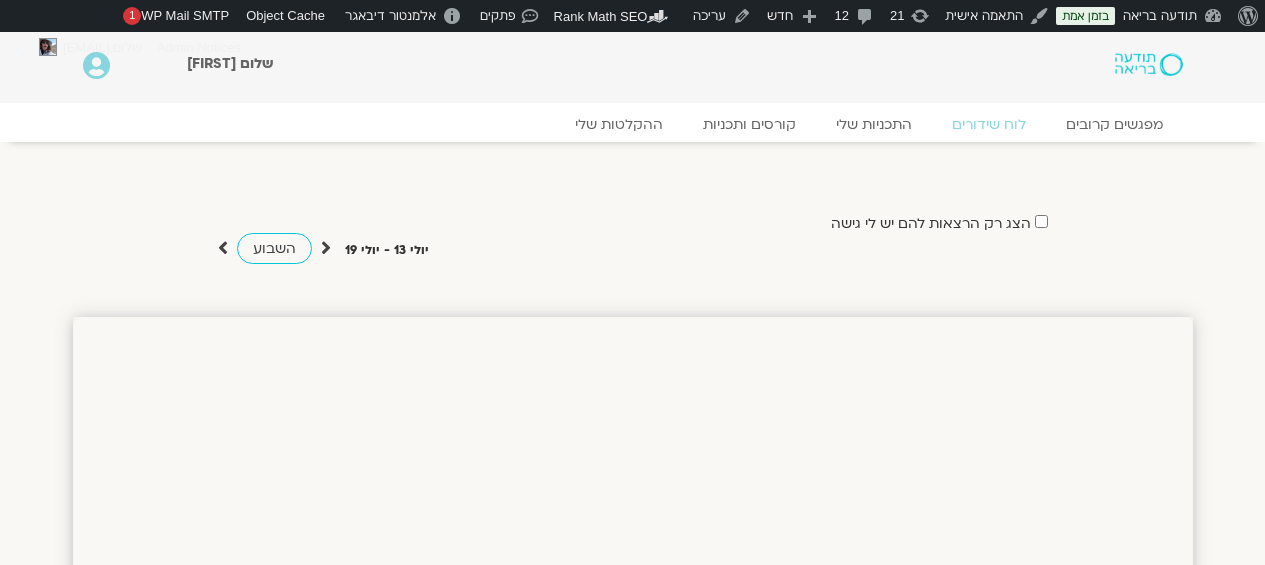 scroll, scrollTop: 0, scrollLeft: 0, axis: both 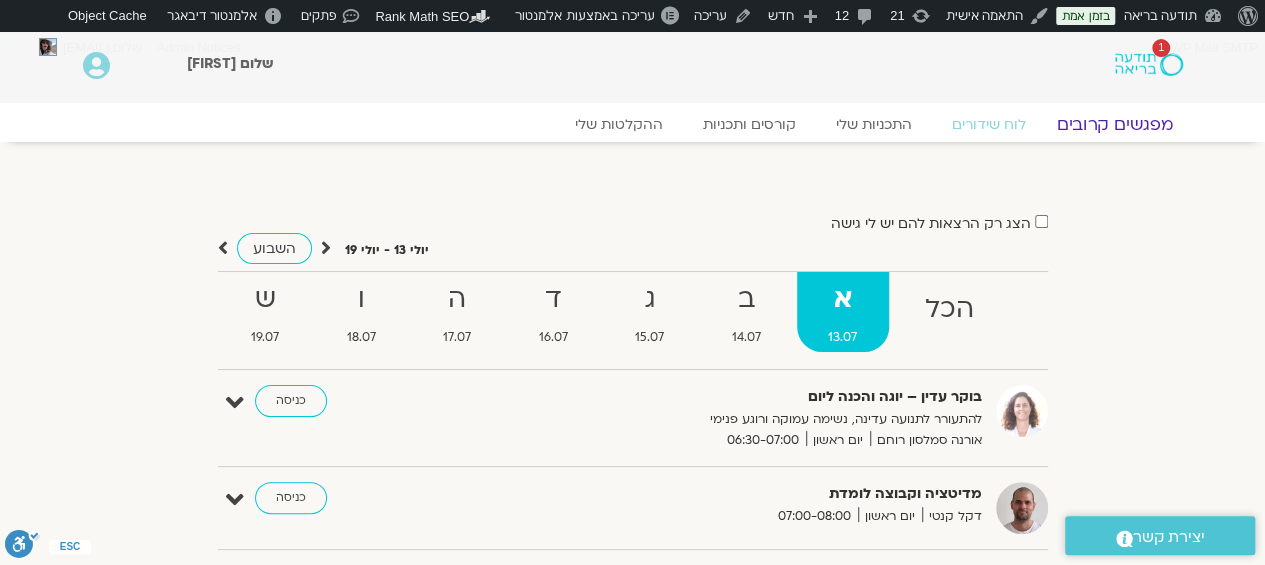 click on "מפגשים קרובים" 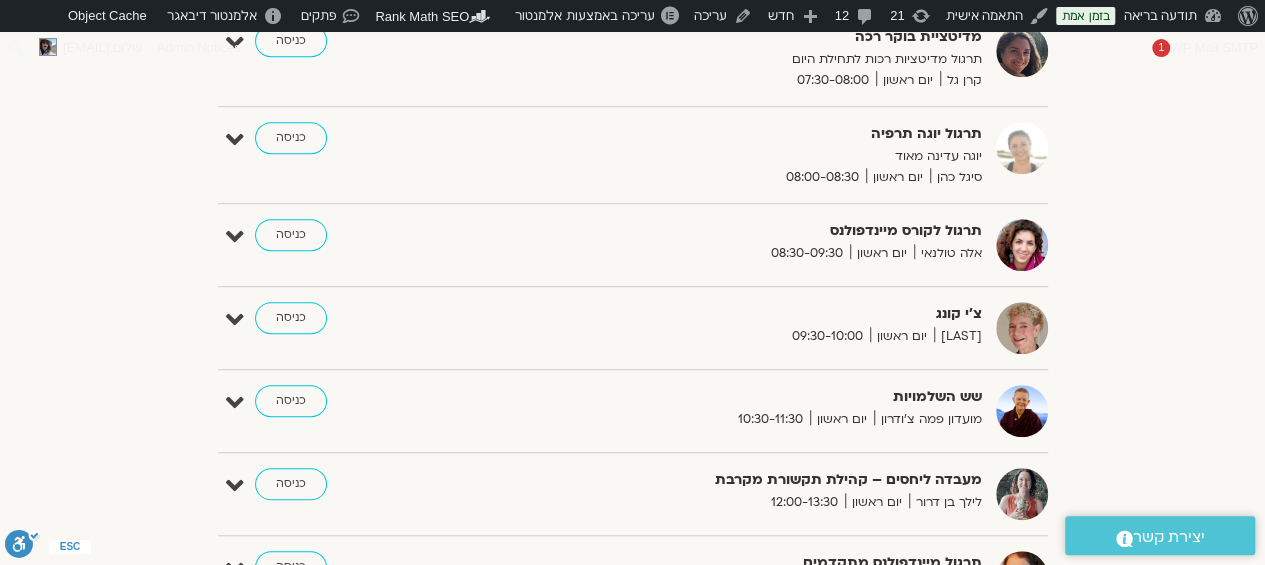 scroll, scrollTop: 0, scrollLeft: 0, axis: both 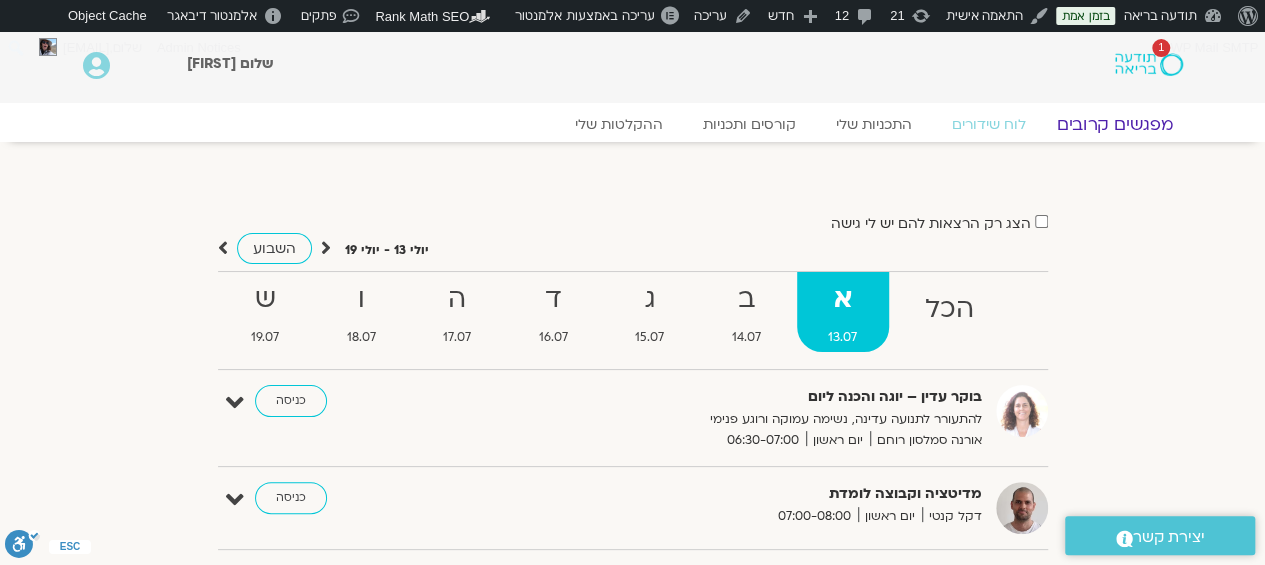 click on "מפגשים קרובים" 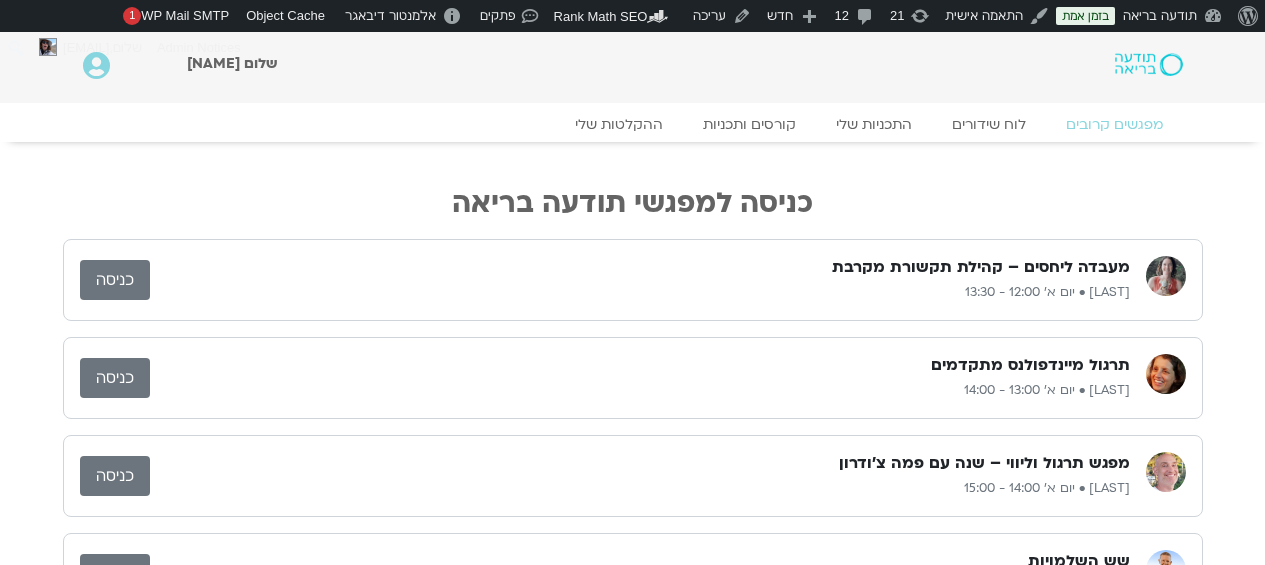 scroll, scrollTop: 0, scrollLeft: 0, axis: both 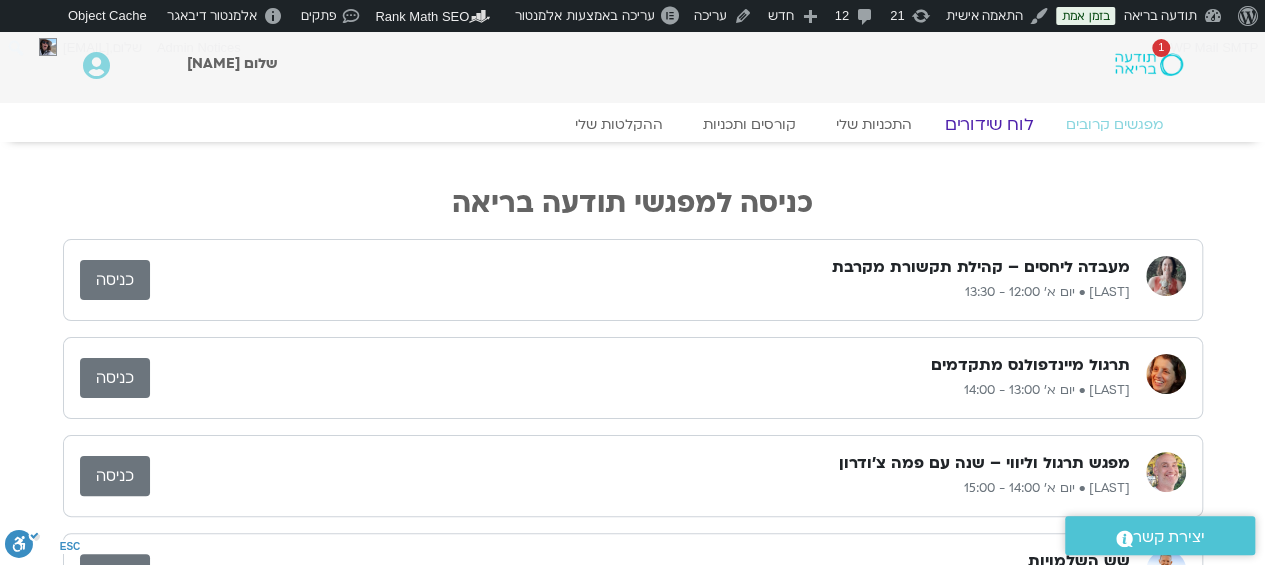 click on "לוח שידורים" 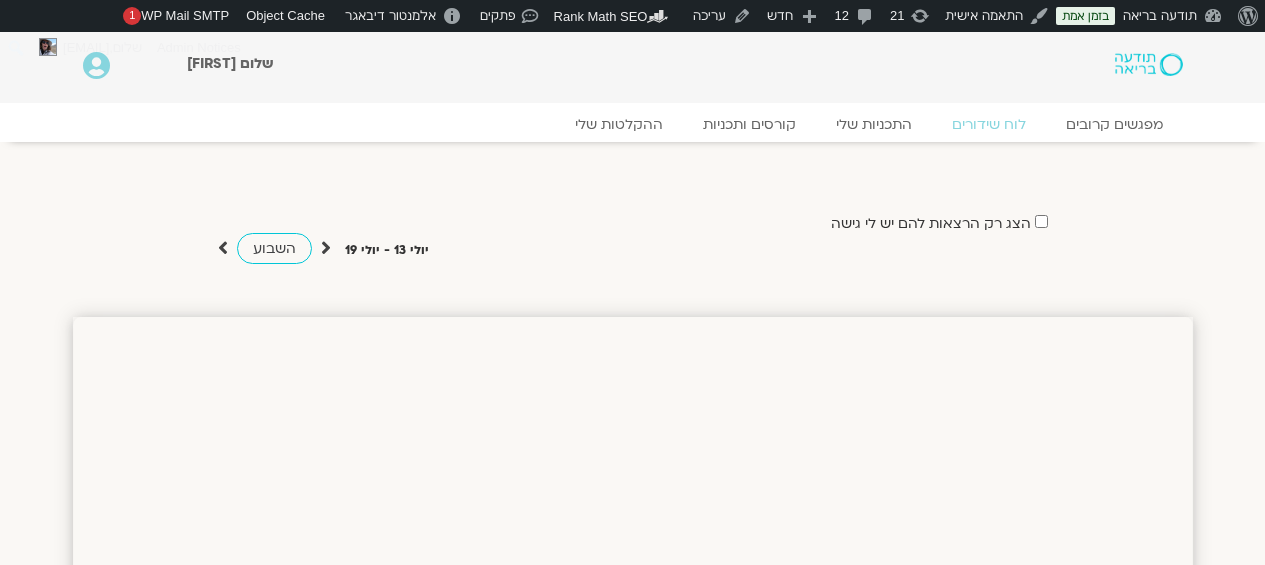 scroll, scrollTop: 0, scrollLeft: 0, axis: both 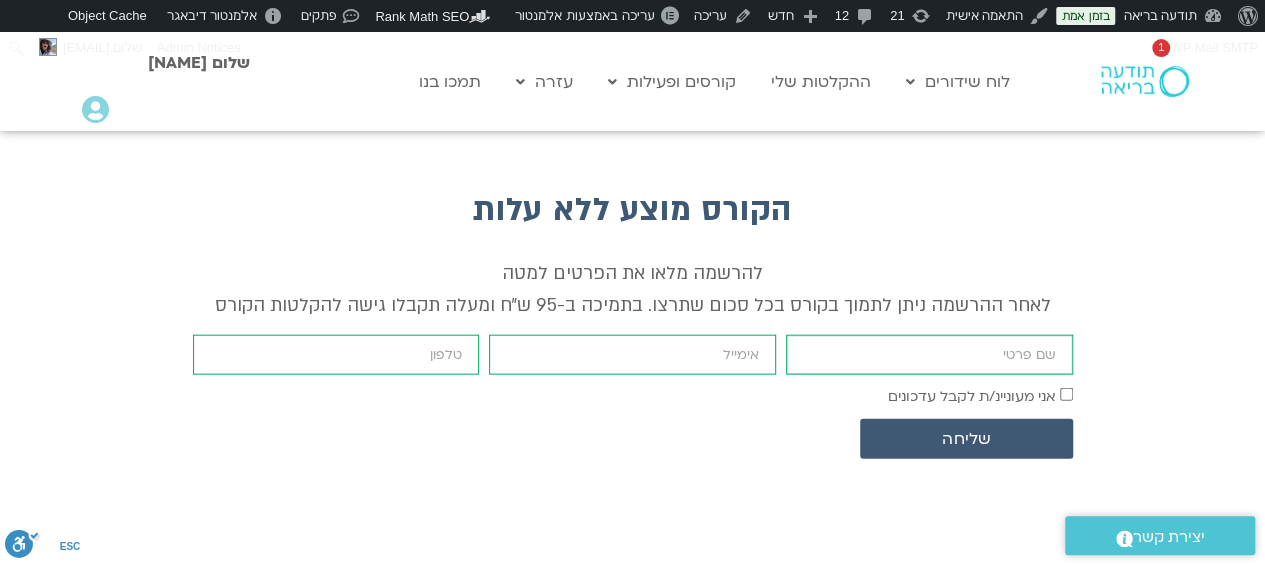drag, startPoint x: 0, startPoint y: 0, endPoint x: 1002, endPoint y: 375, distance: 1069.8734 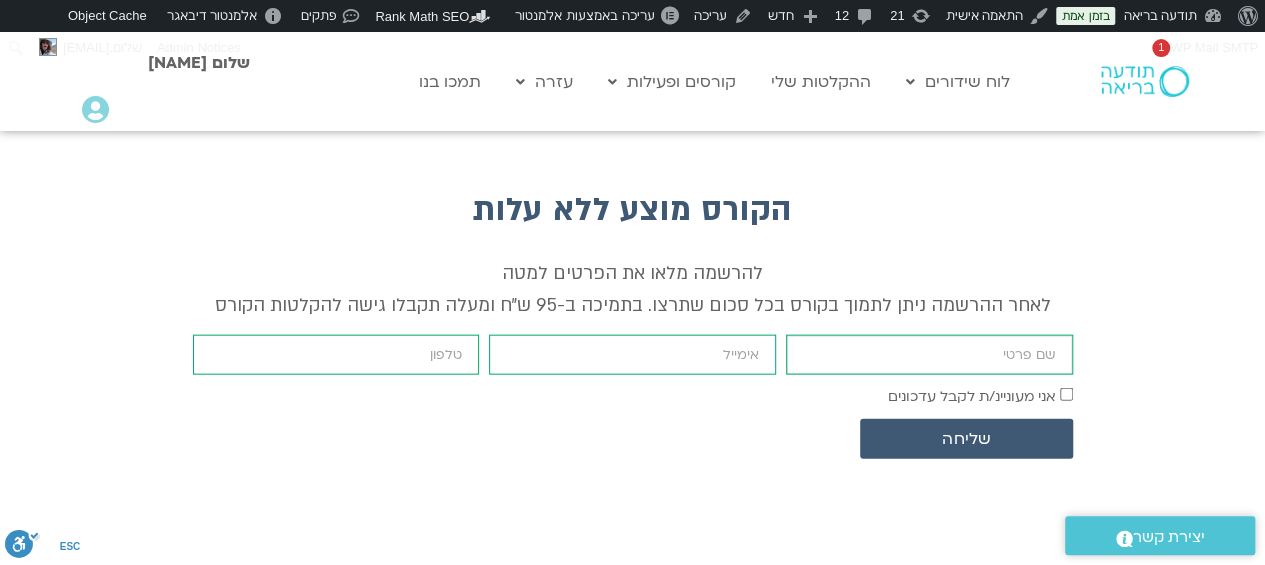 click on "firstname" at bounding box center [929, 355] 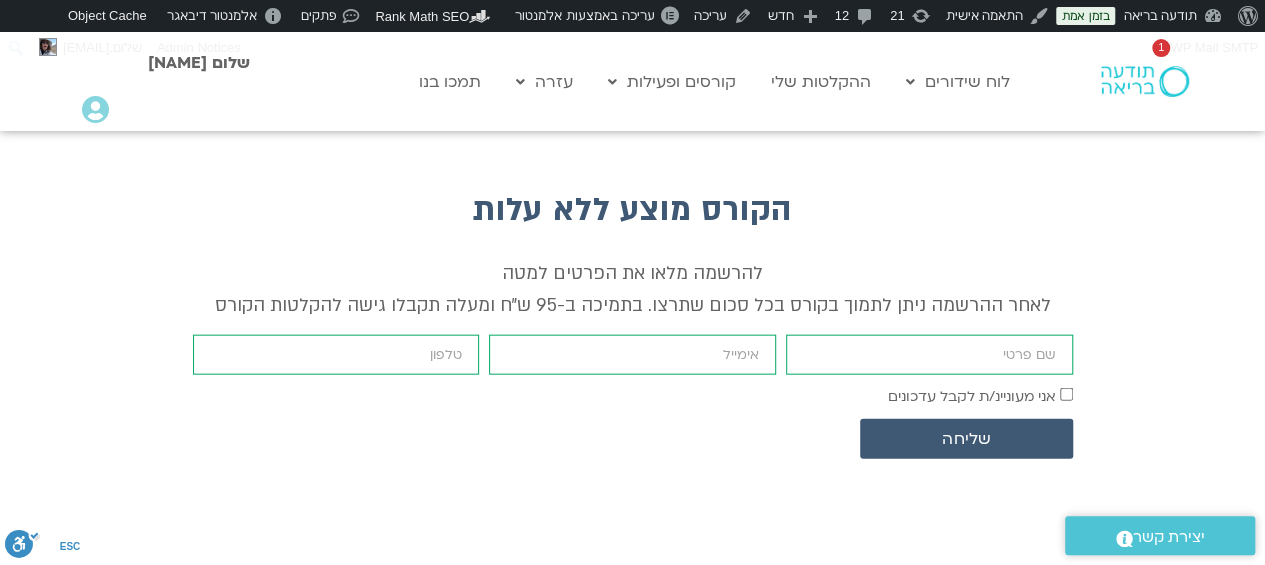 click on "להרשמה מלאו את הפרטים למטה לאחר ההרשמה ניתן לתמוך בקורס בכל סכום שתרצו. בתמיכה ב-95 ש״ח ומעלה תקבלו גישה להקלטות הקורס" at bounding box center (633, 289) 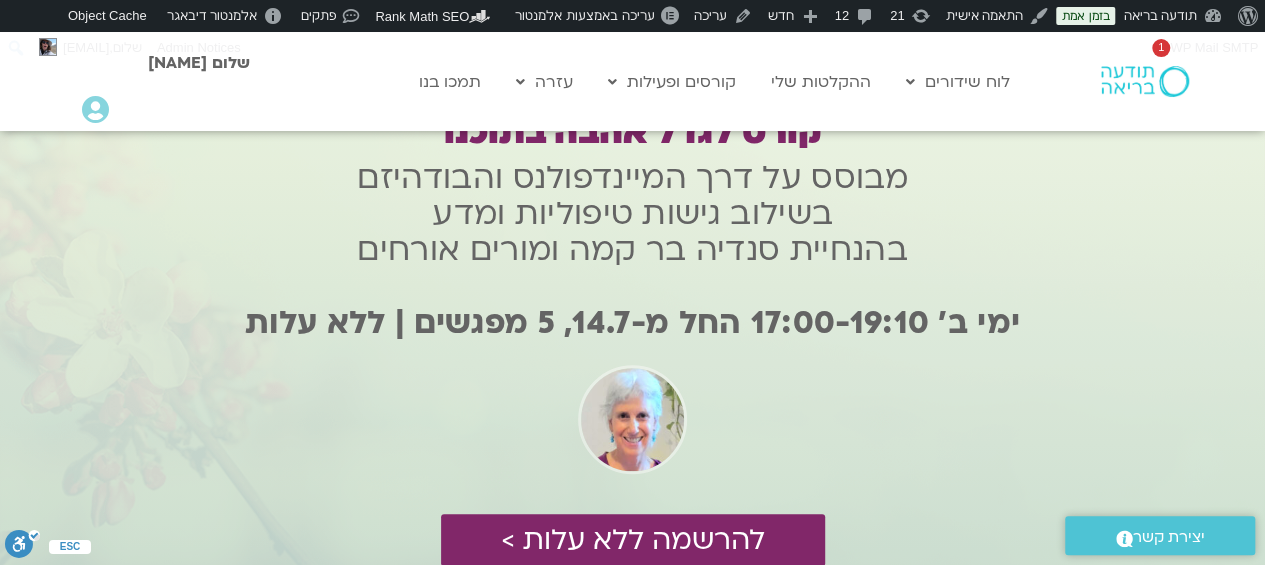 scroll, scrollTop: 0, scrollLeft: 0, axis: both 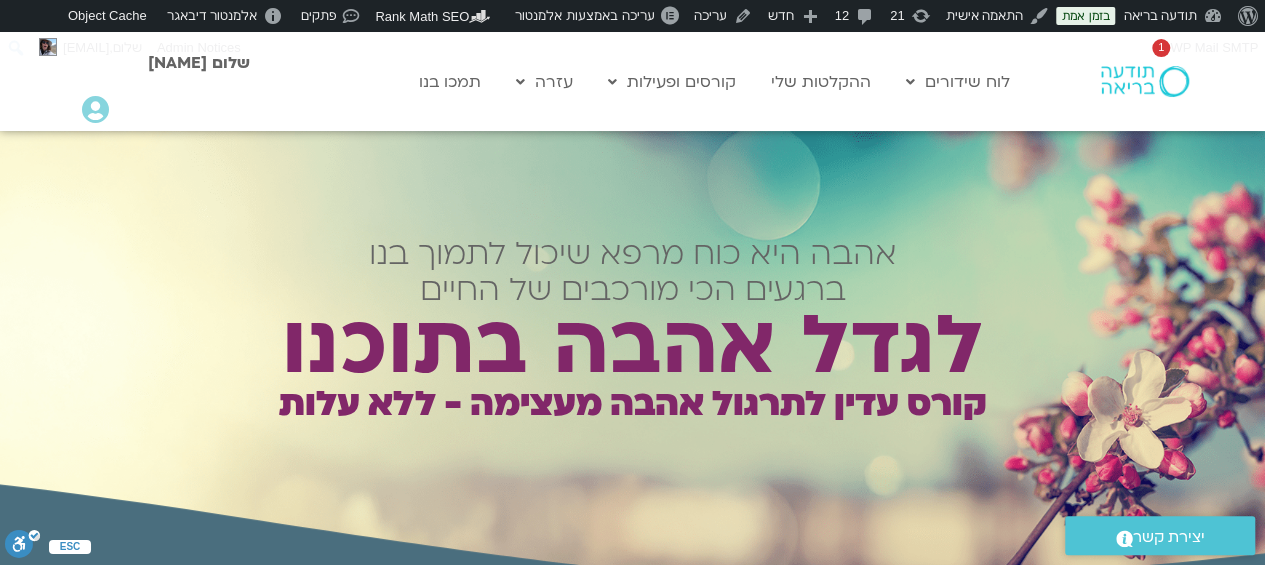 click on "קורס עדין לתרגול אהבה מעצימה - ללא עלות" at bounding box center [632, 404] 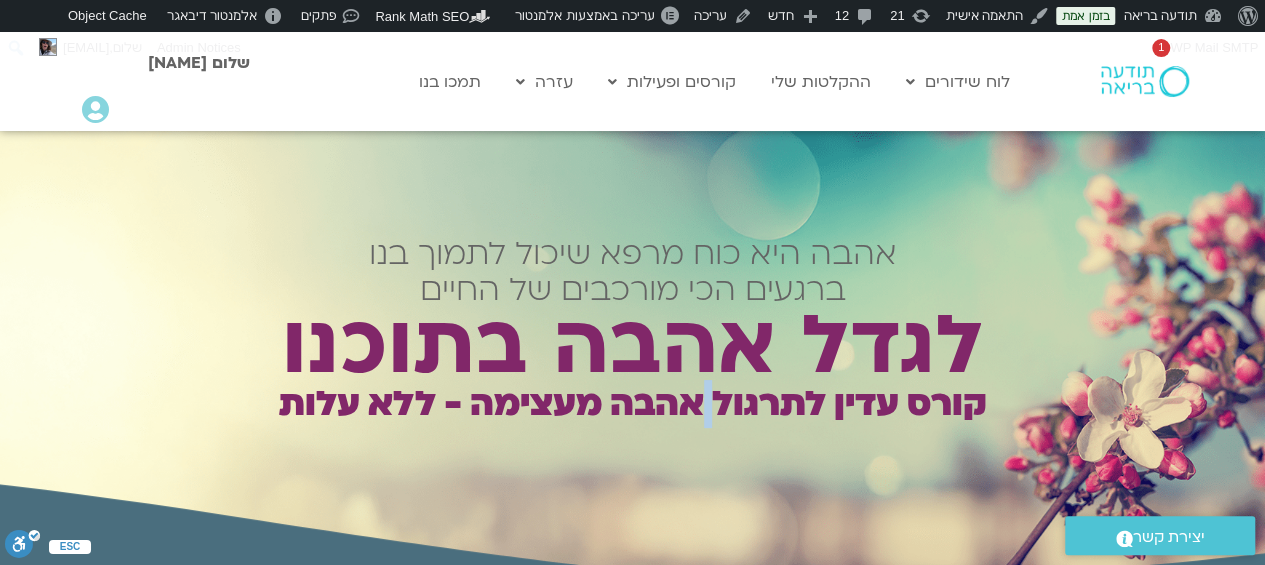 click on "קורס עדין לתרגול אהבה מעצימה - ללא עלות" at bounding box center [632, 404] 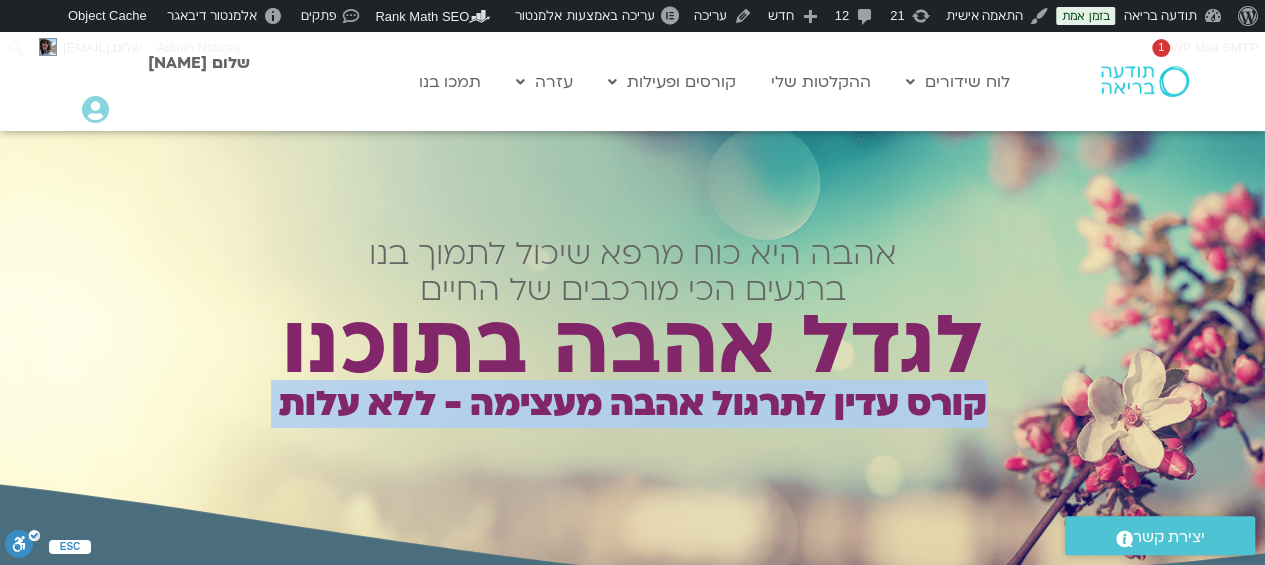 click on "קורס עדין לתרגול אהבה מעצימה - ללא עלות" at bounding box center [632, 404] 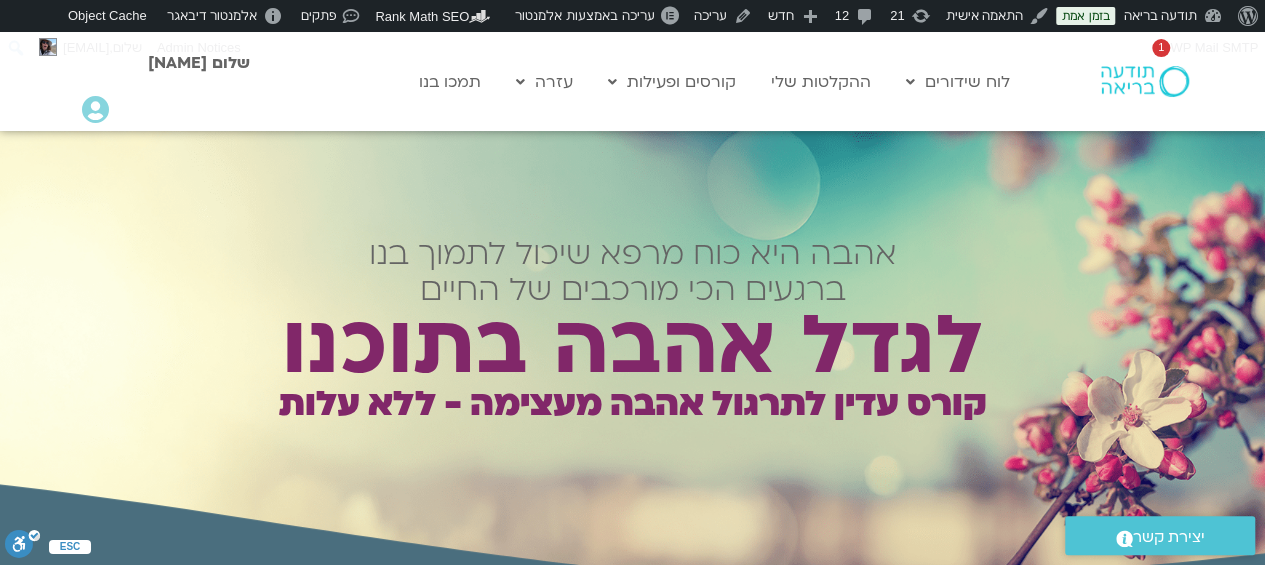 click on "לגדל אהבה בתוכנו" at bounding box center [632, 346] 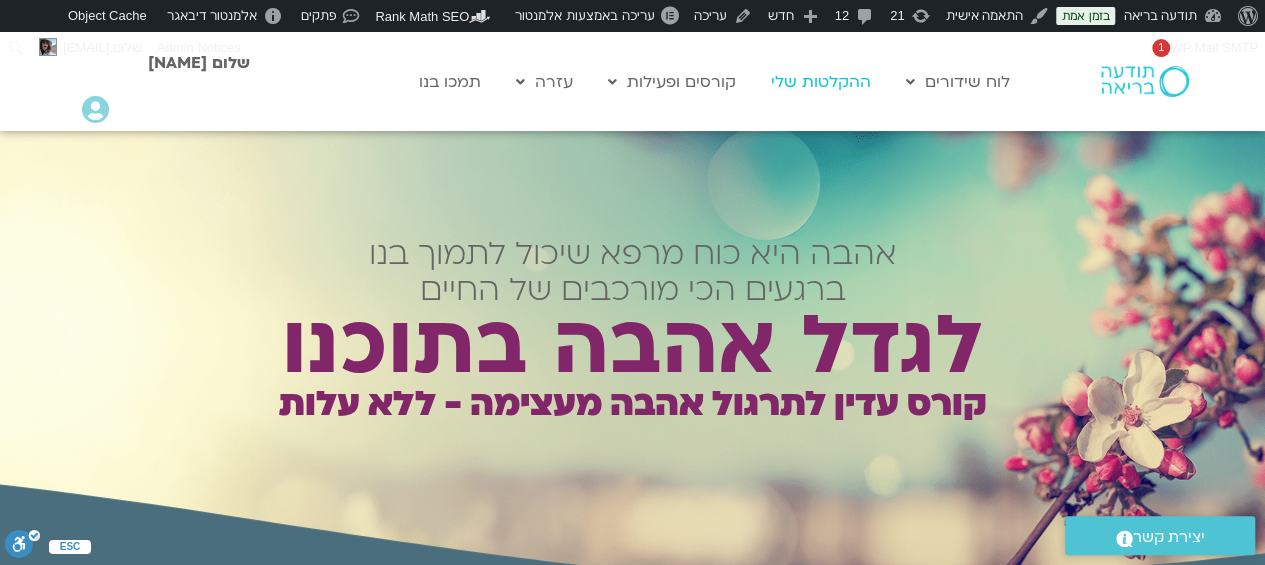 click on "ההקלטות שלי" at bounding box center [821, 82] 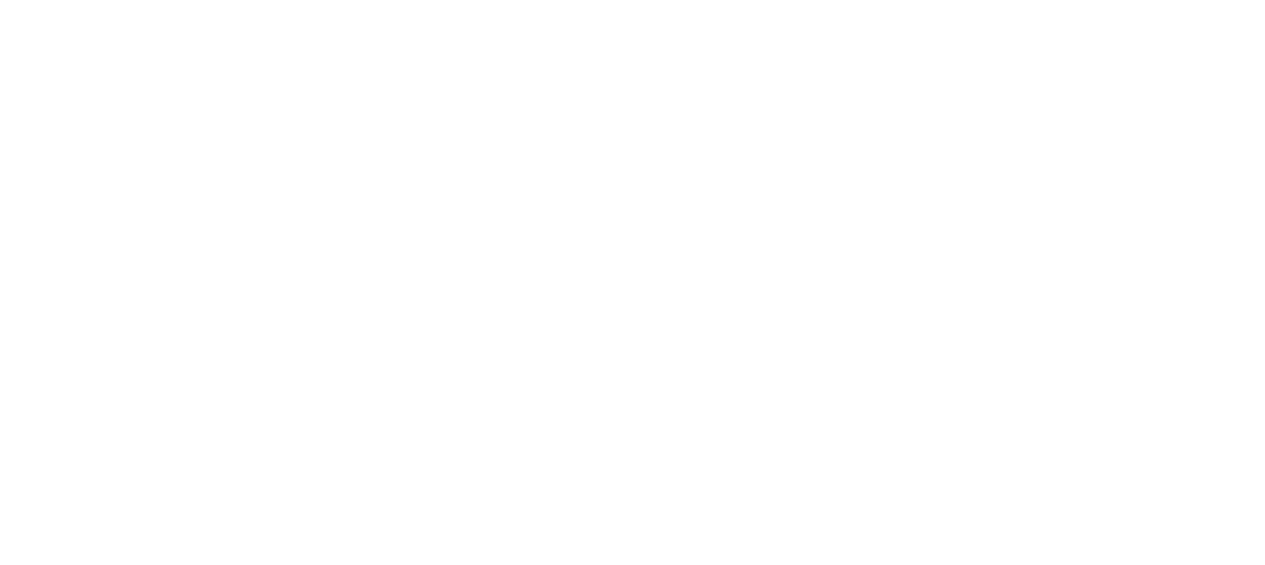 scroll, scrollTop: 0, scrollLeft: 0, axis: both 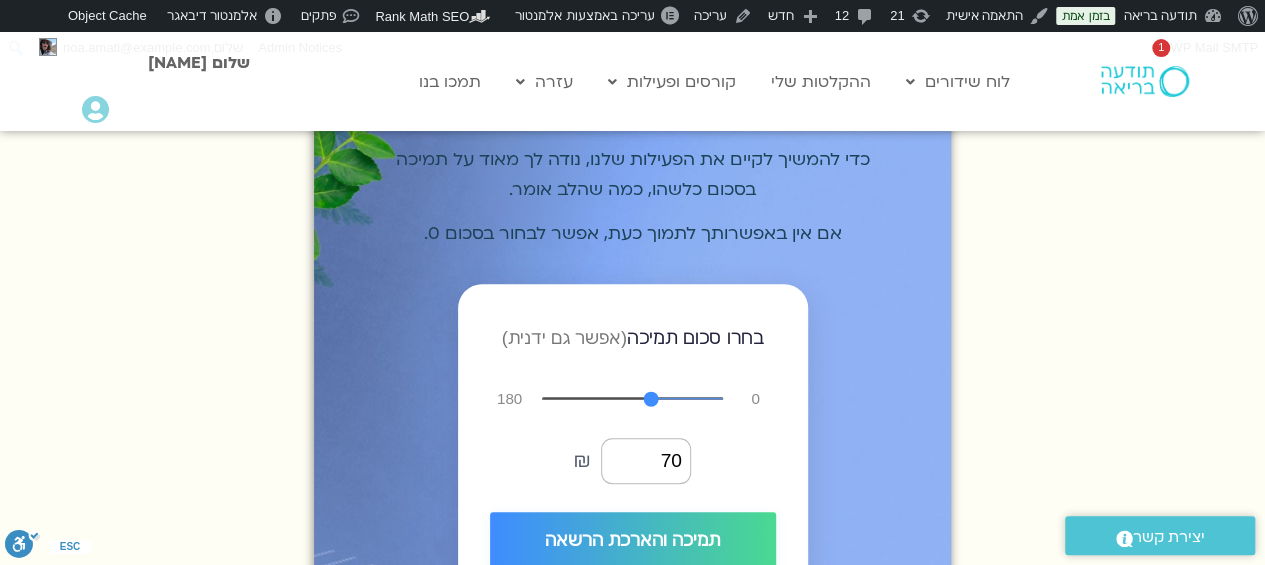 type on "65" 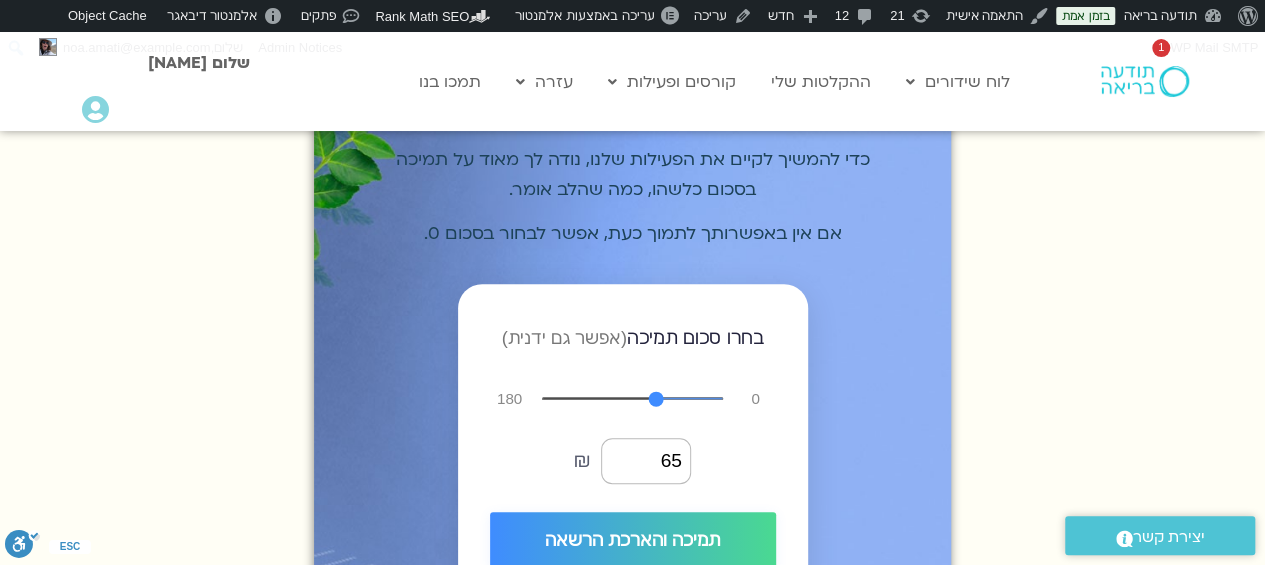 type on "53" 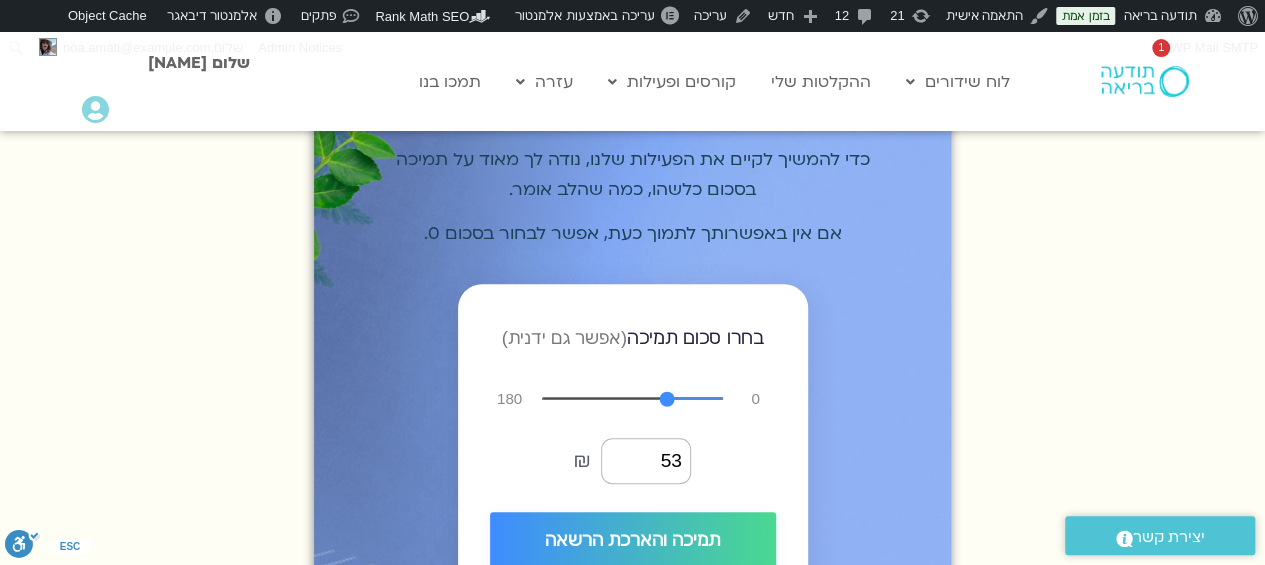 type on "36" 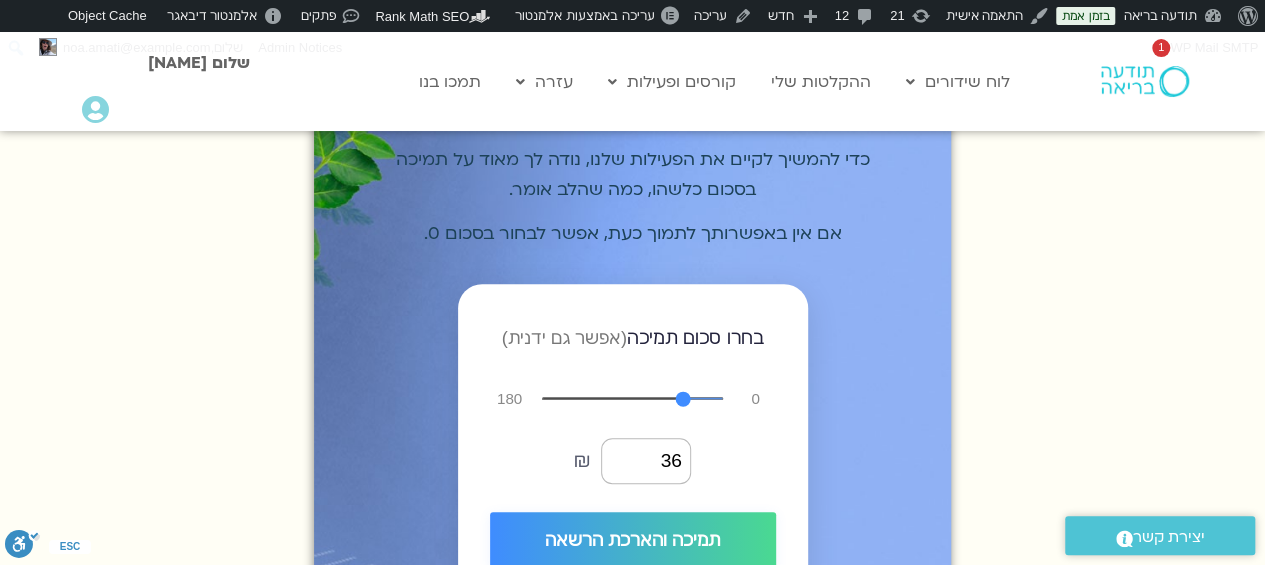 type on "28" 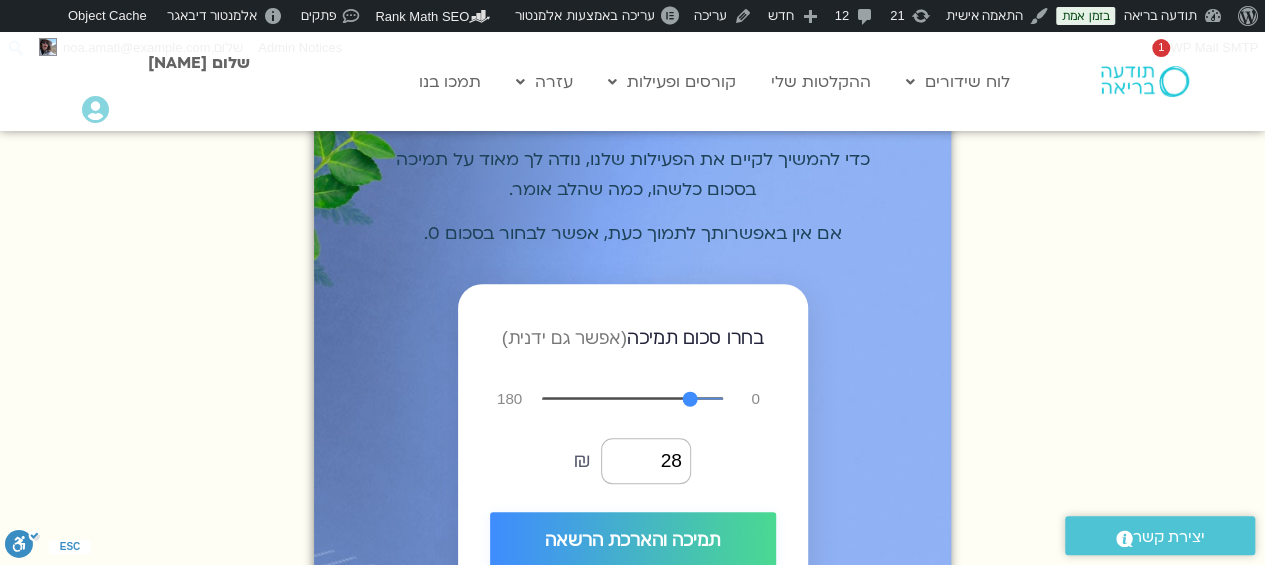 type on "21" 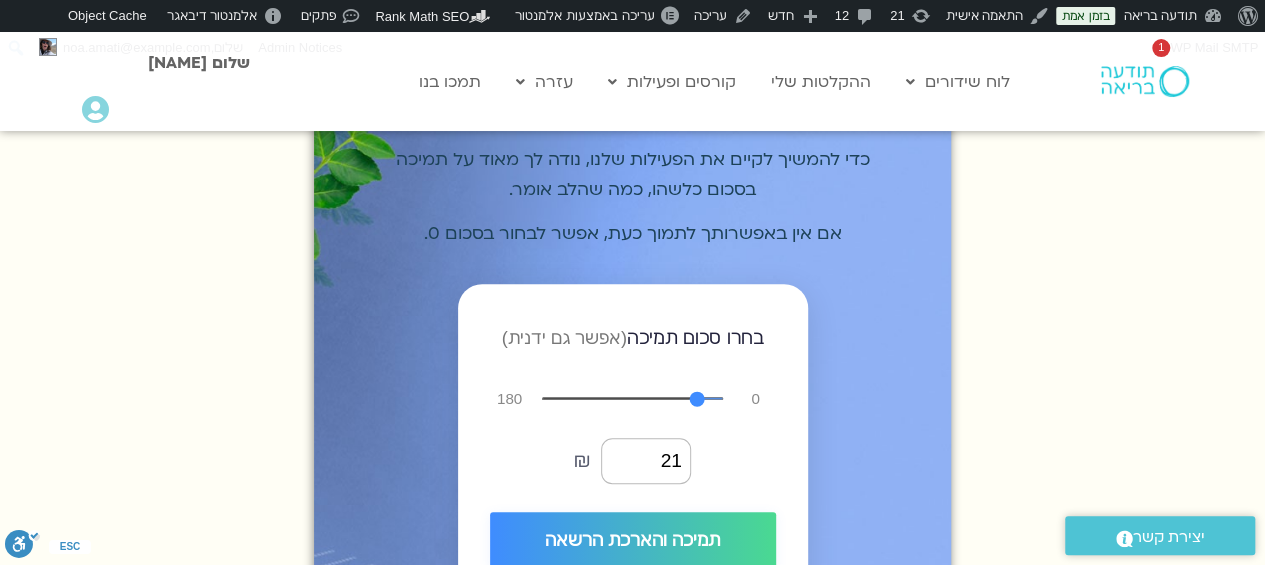 type on "10" 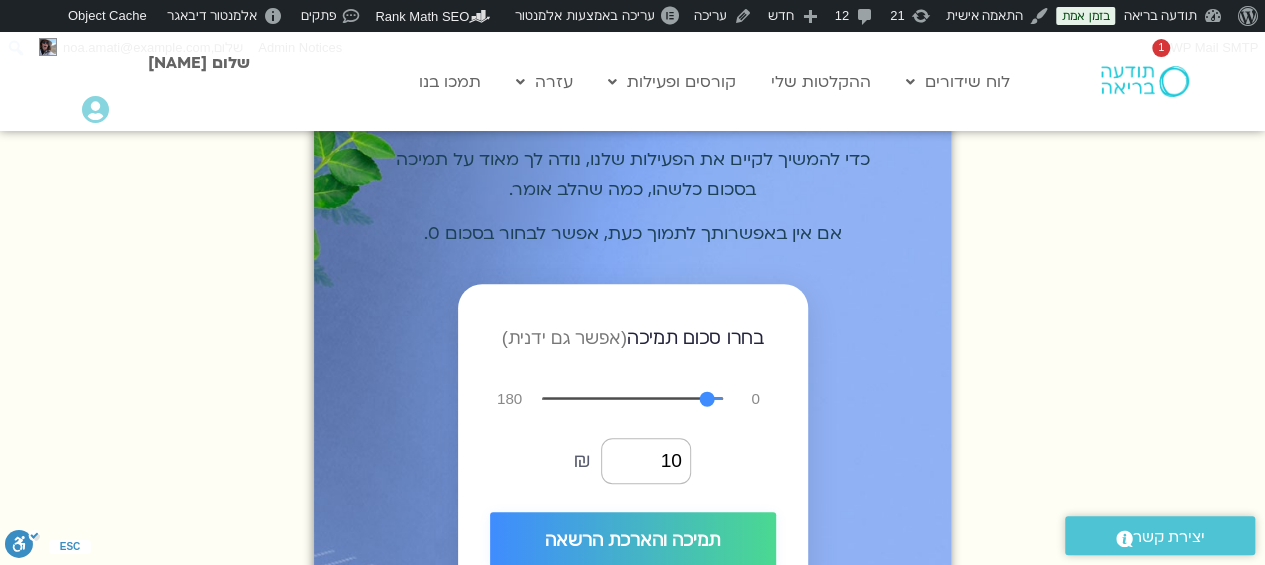 type on "4" 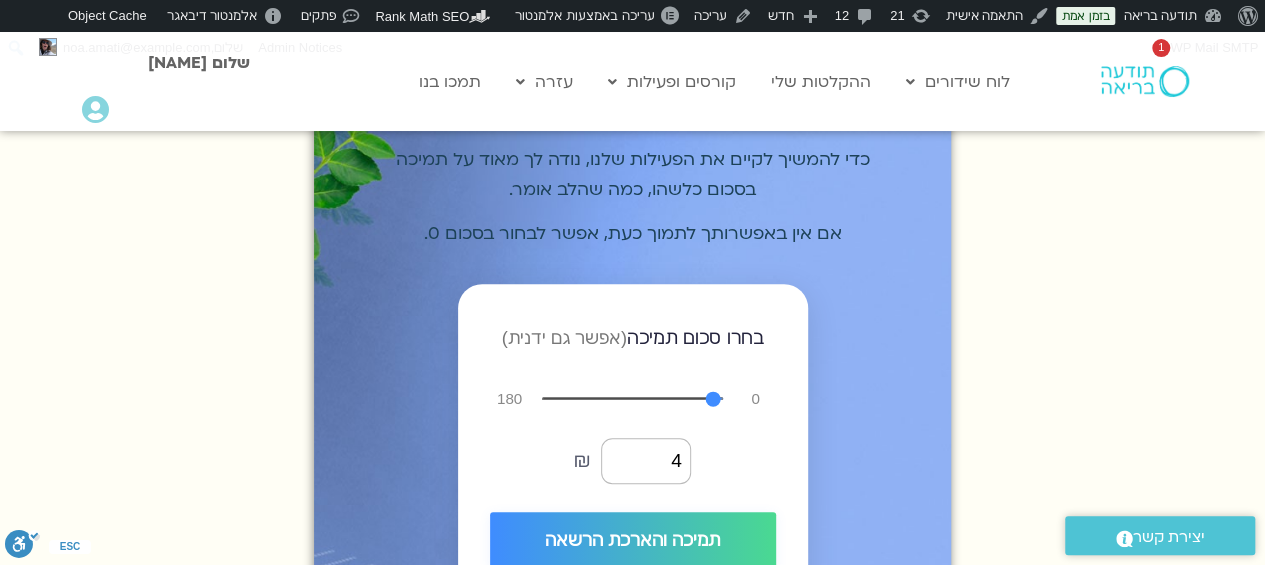 type on "0" 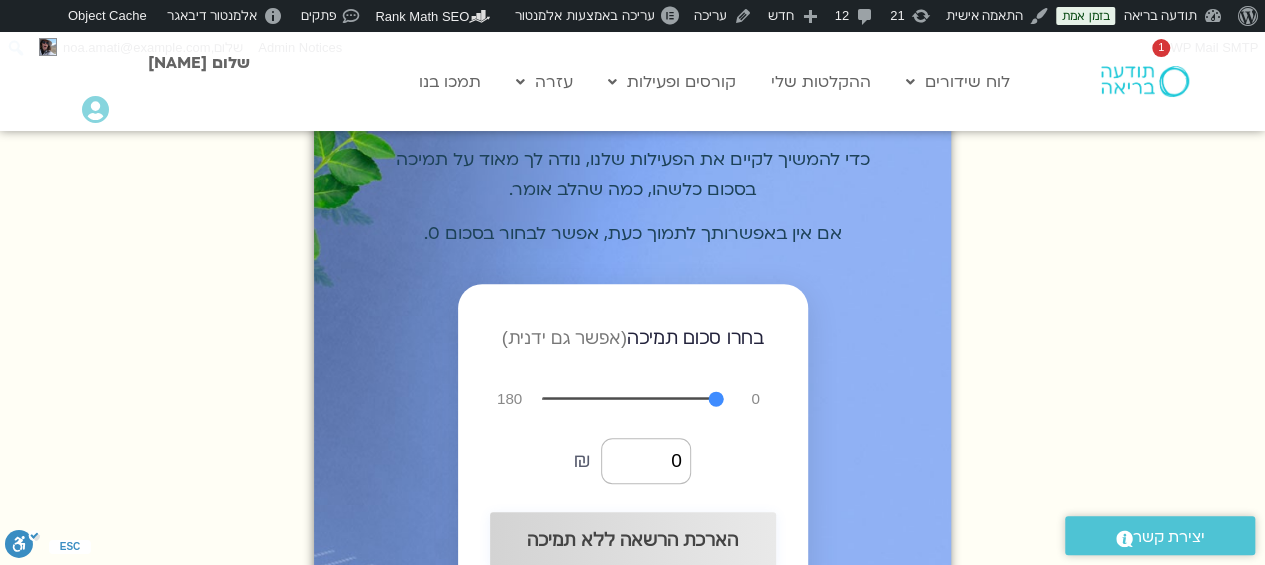 drag, startPoint x: 653, startPoint y: 425, endPoint x: 748, endPoint y: 435, distance: 95.524864 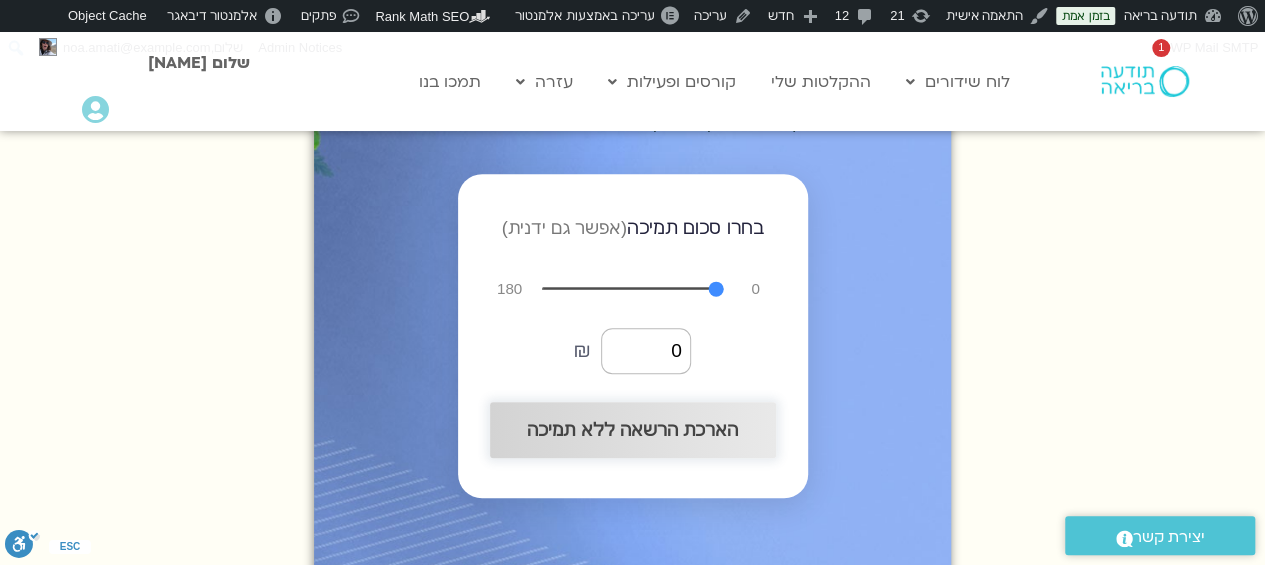 click on "הארכת הרשאה ללא תמיכה" at bounding box center (633, 430) 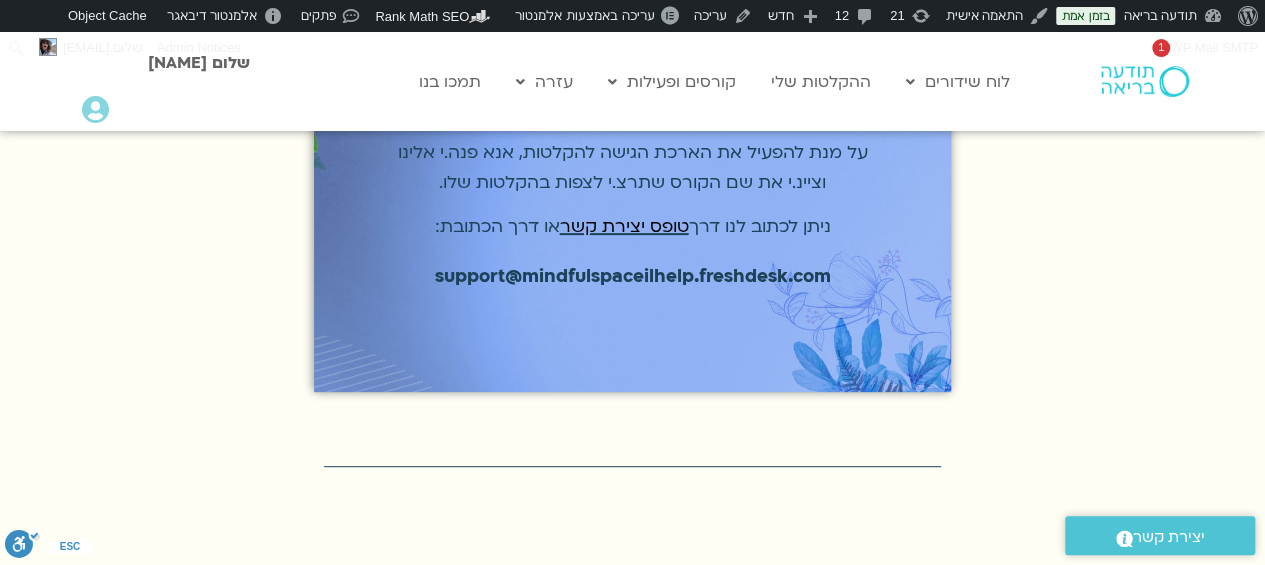 scroll, scrollTop: 204, scrollLeft: 0, axis: vertical 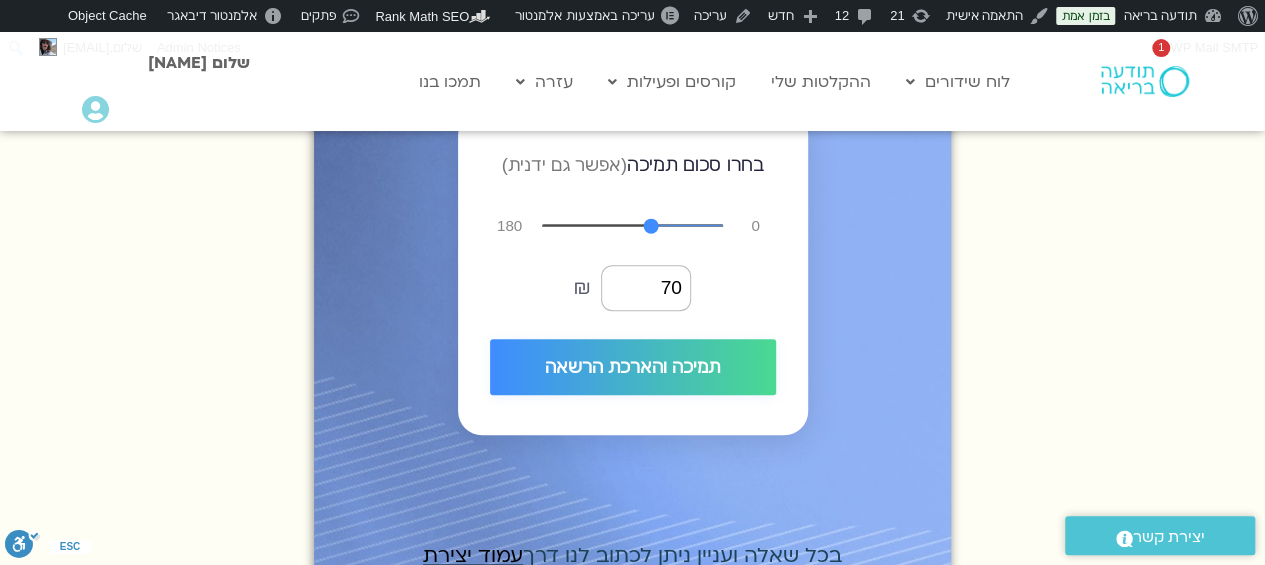 type on "4" 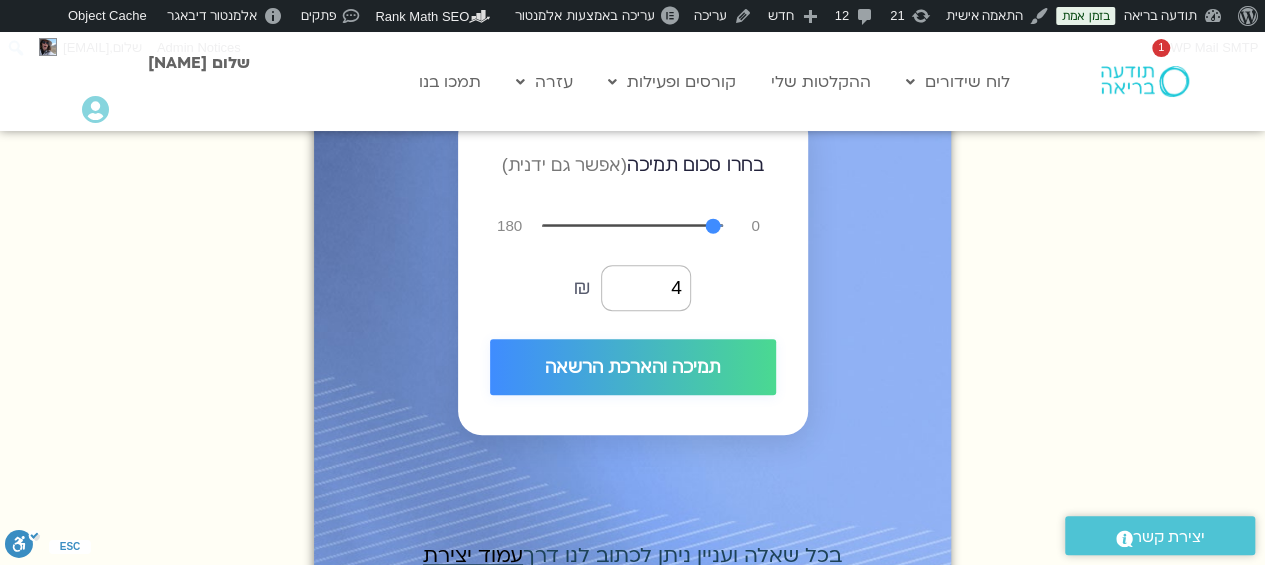 type on "9" 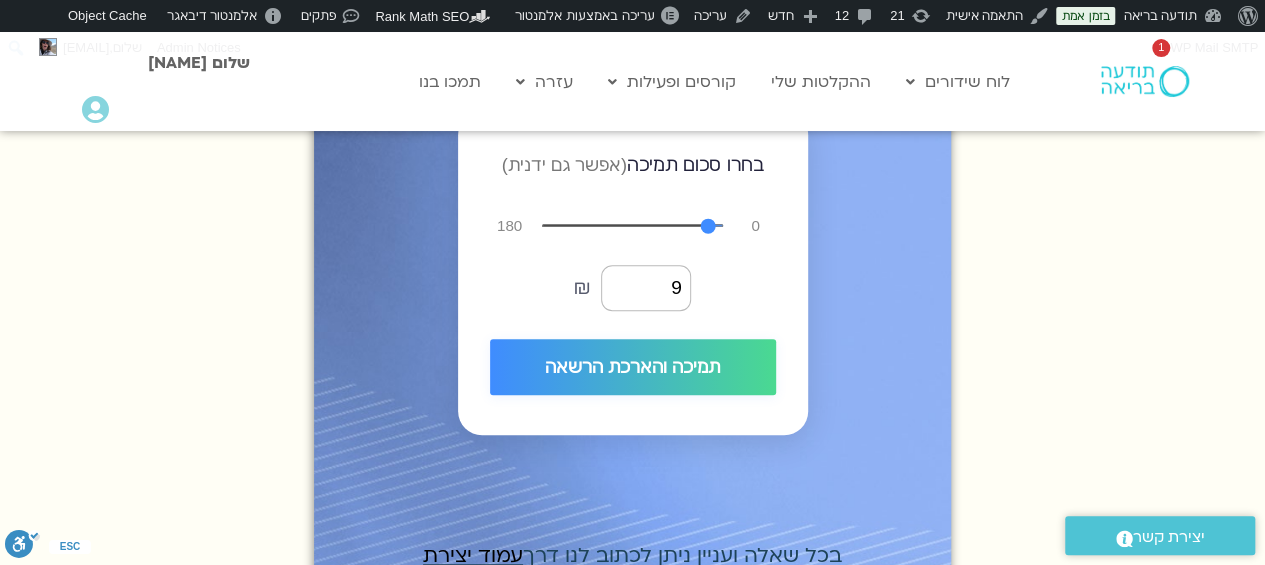 type on "12" 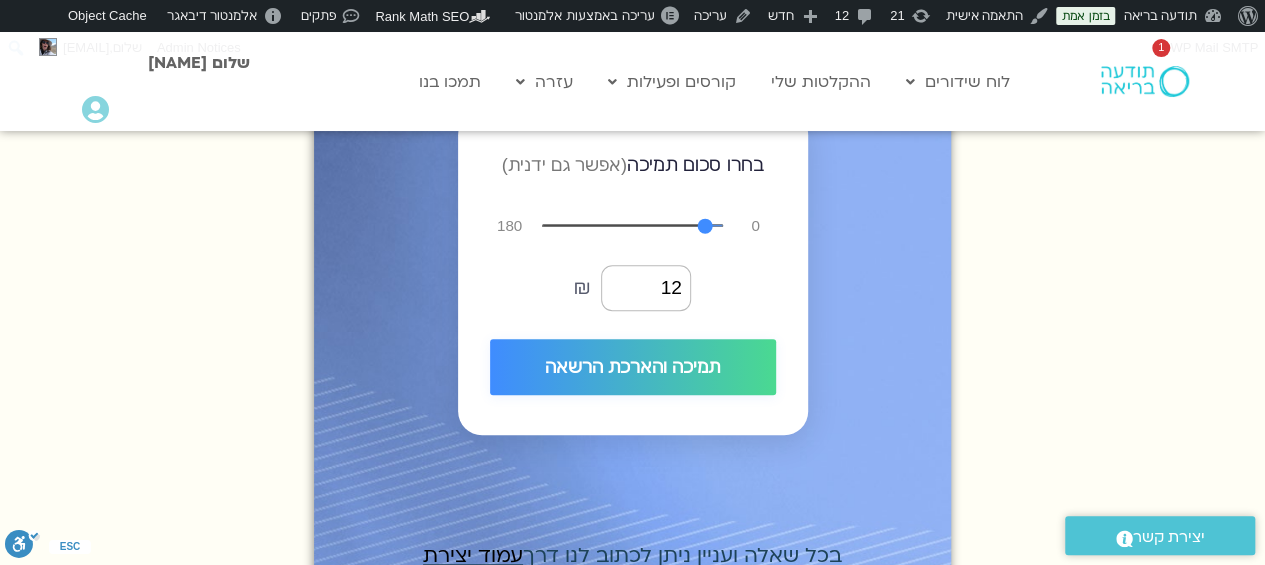 type on "14" 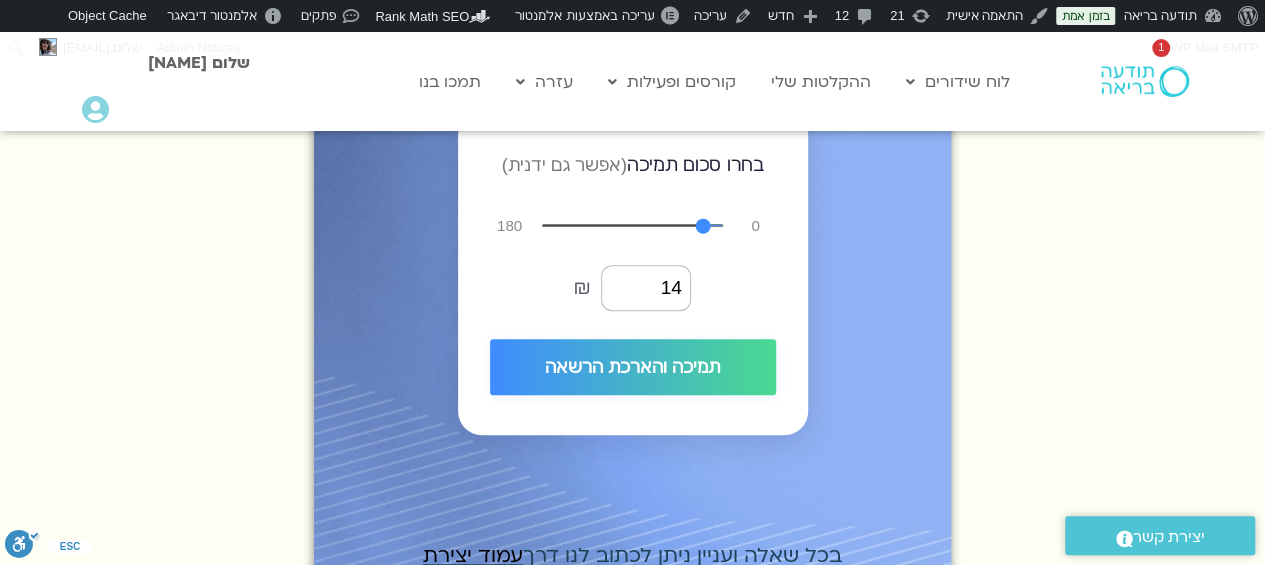 type on "17" 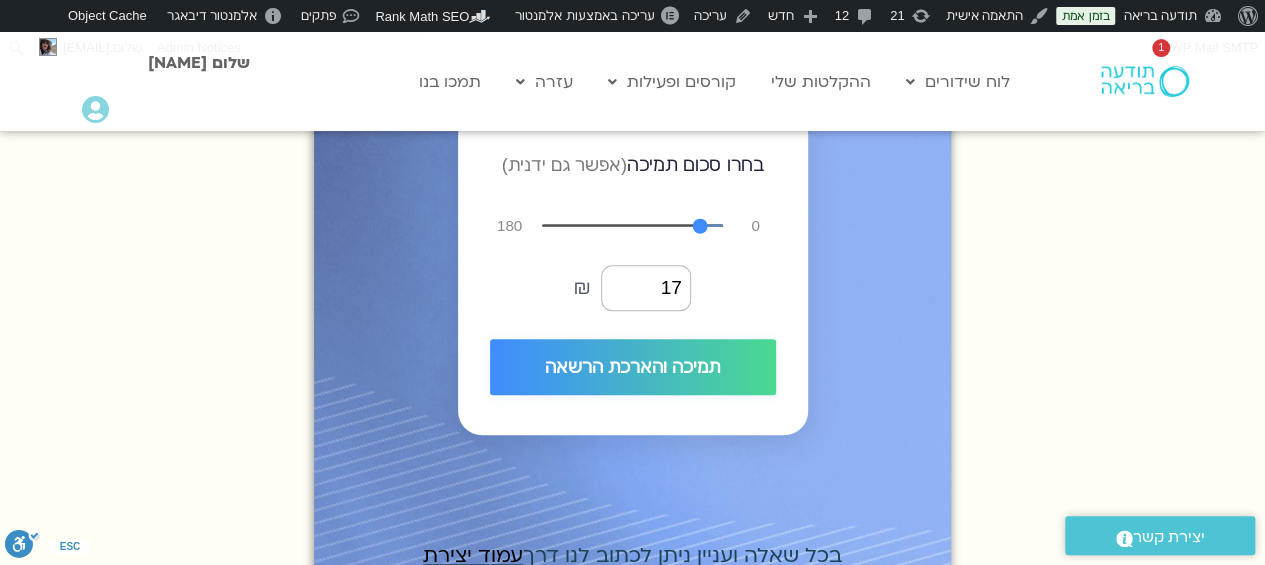 type on "19" 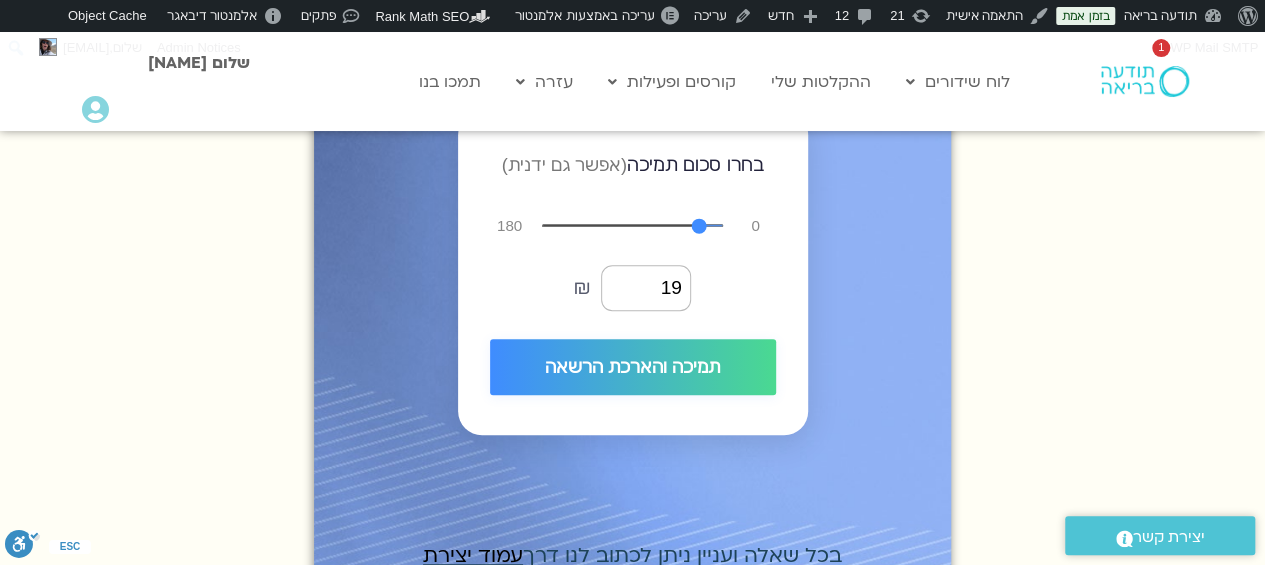 type on "22" 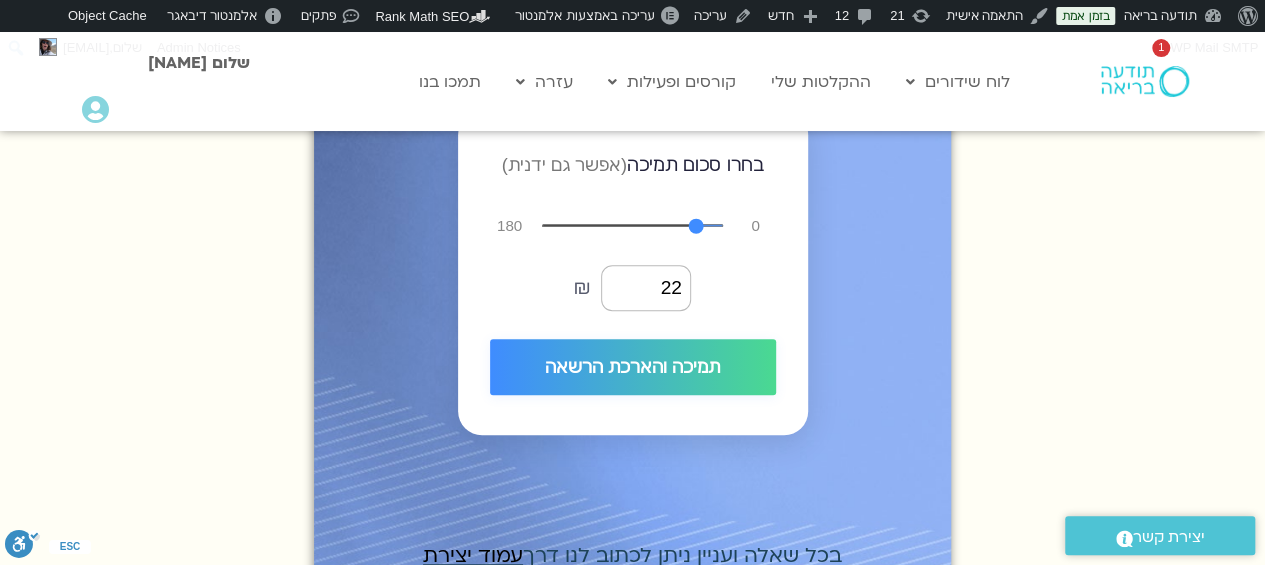type on "23" 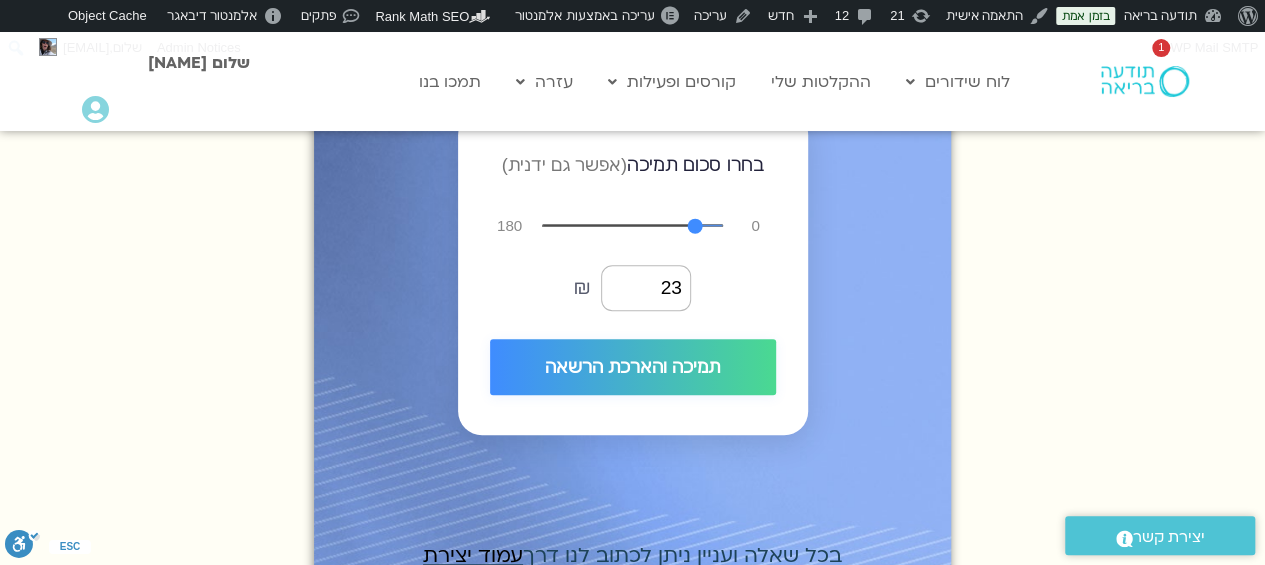type on "25" 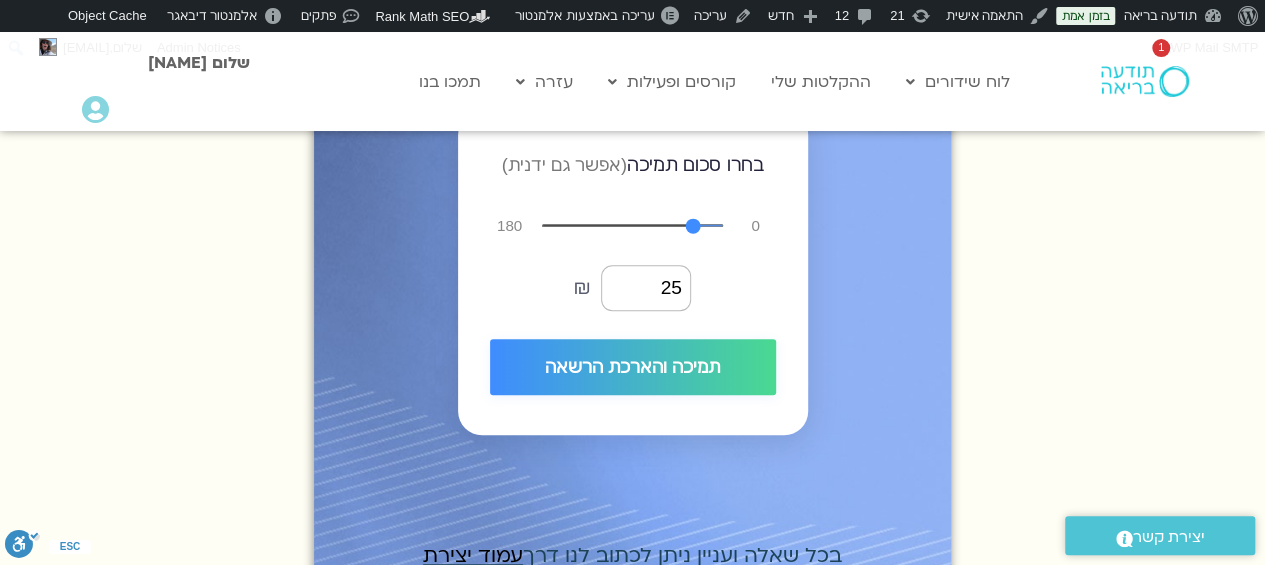 type on "27" 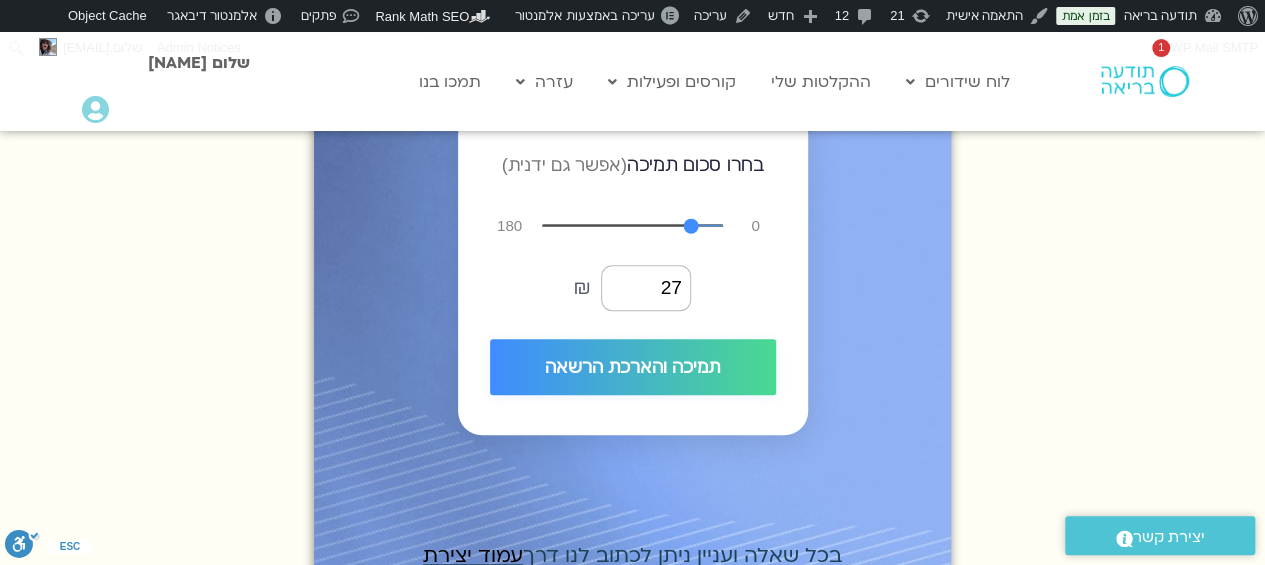 type on "29" 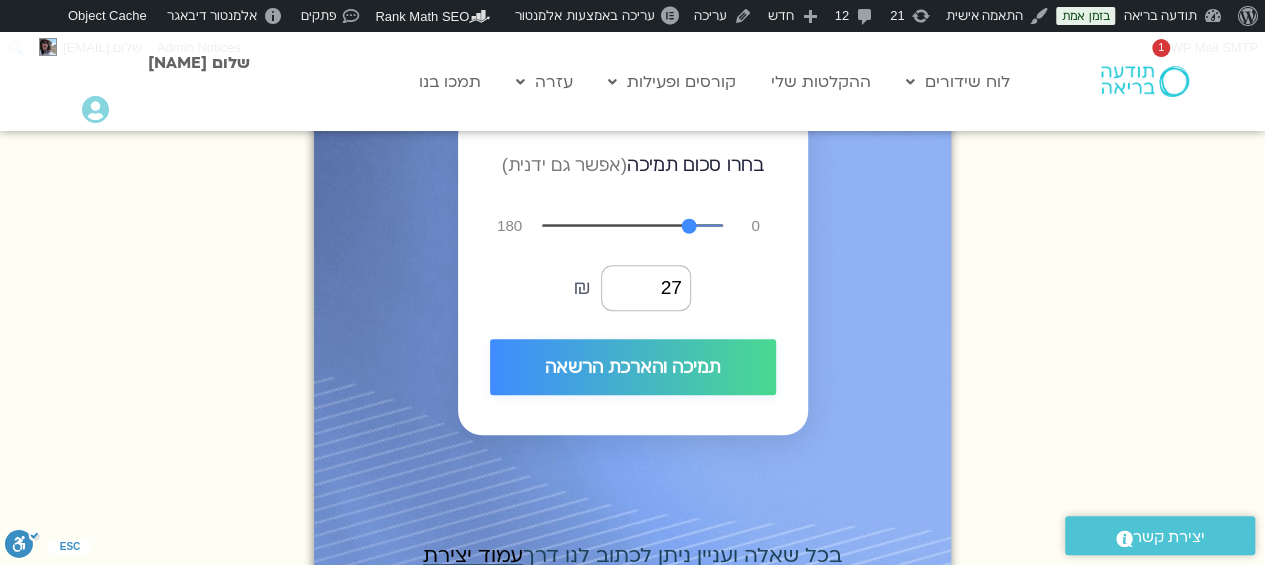 type on "29" 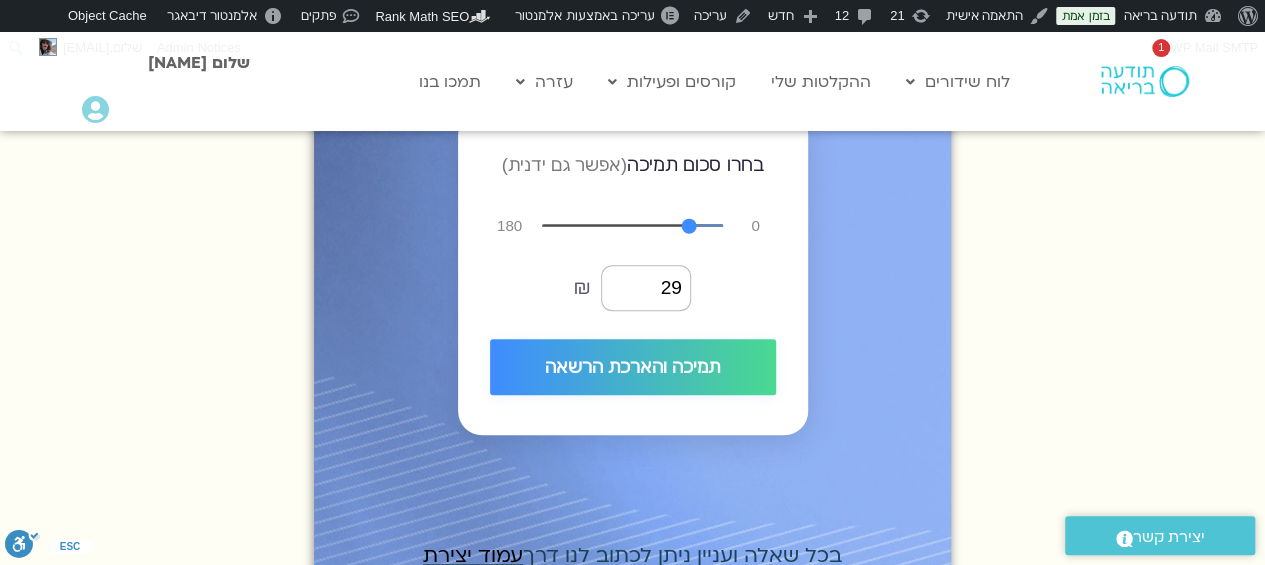 type on "30" 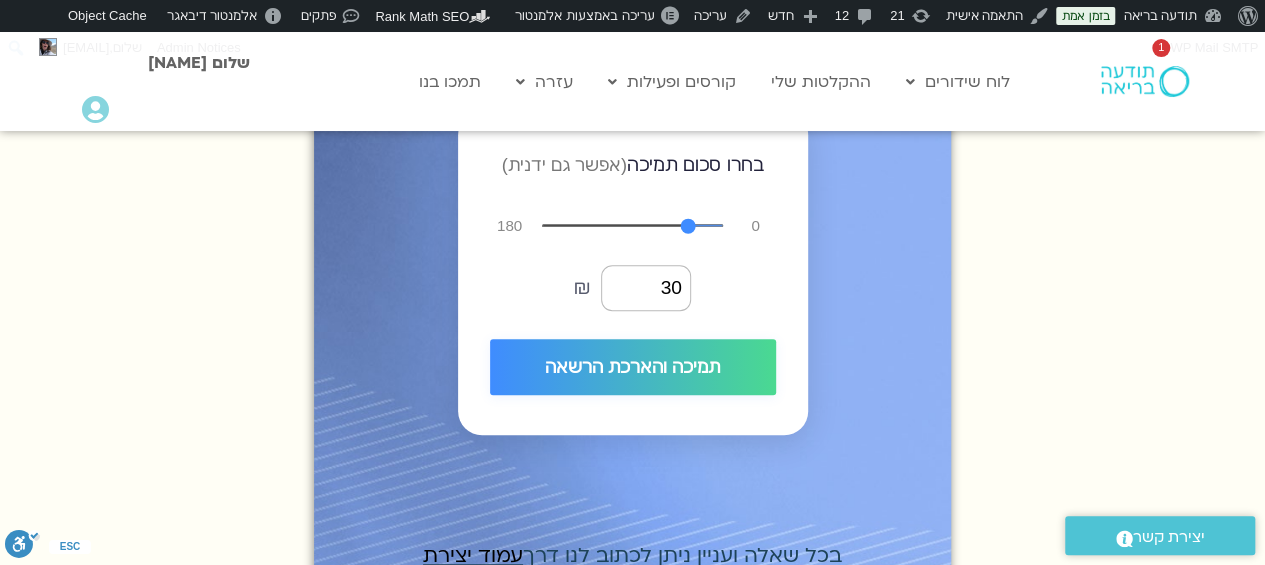 type on "32" 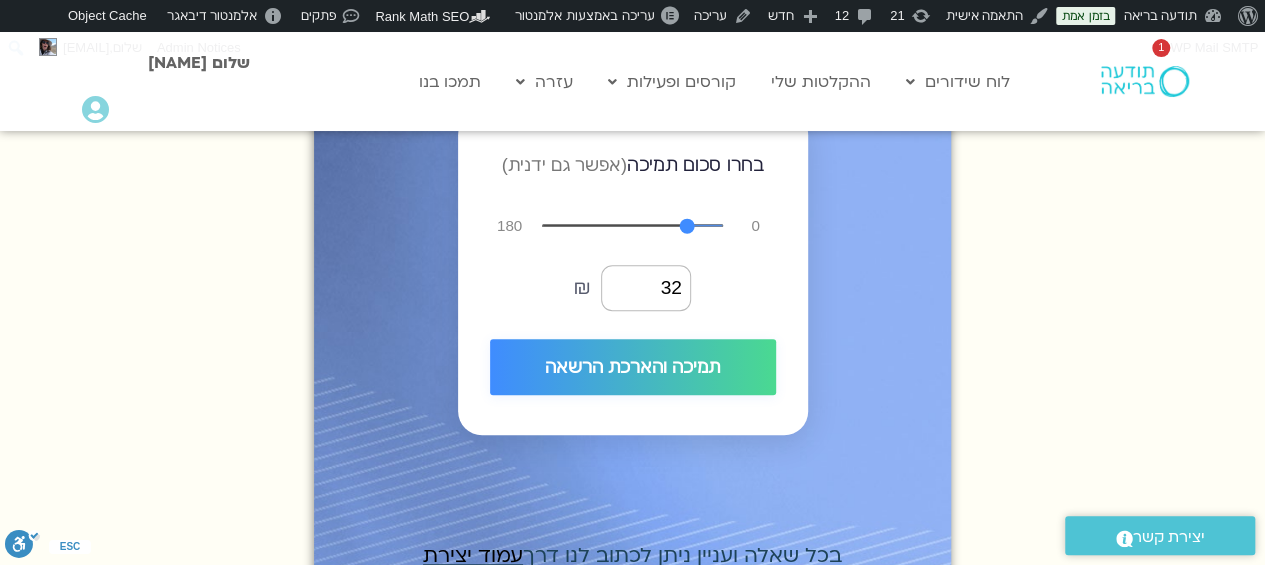 type on "33" 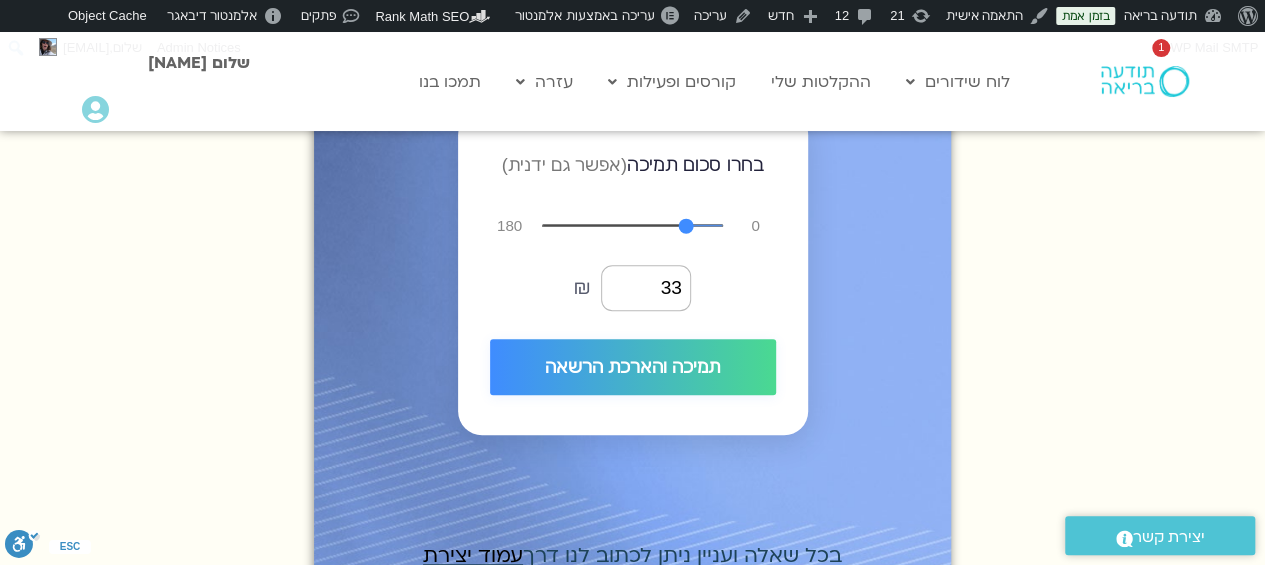 type on "35" 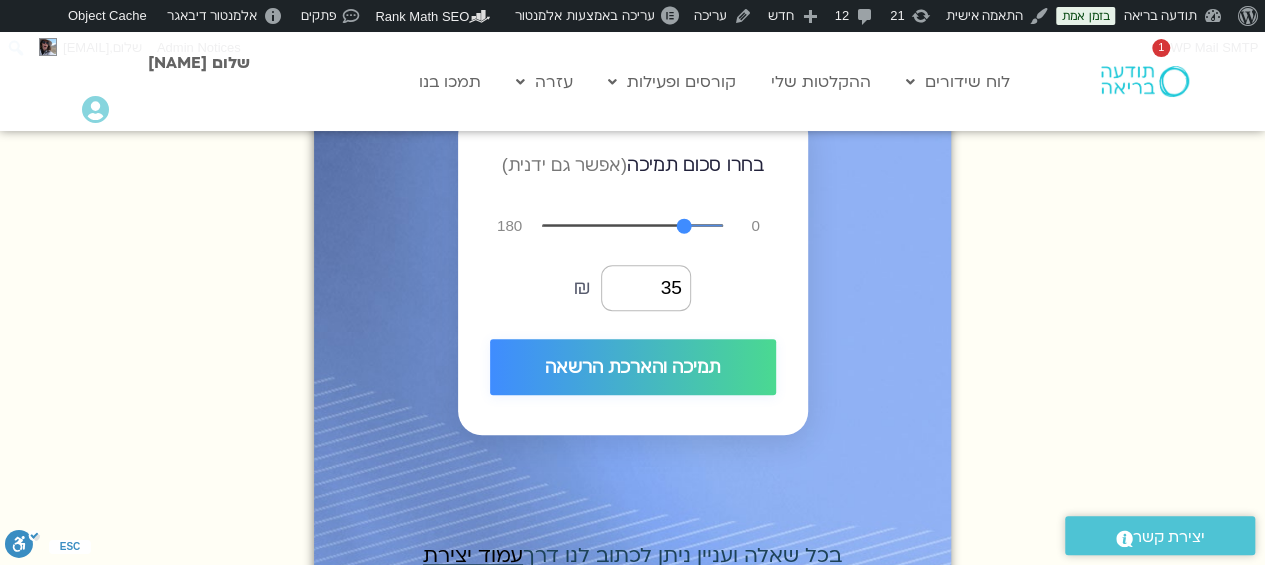 type on "37" 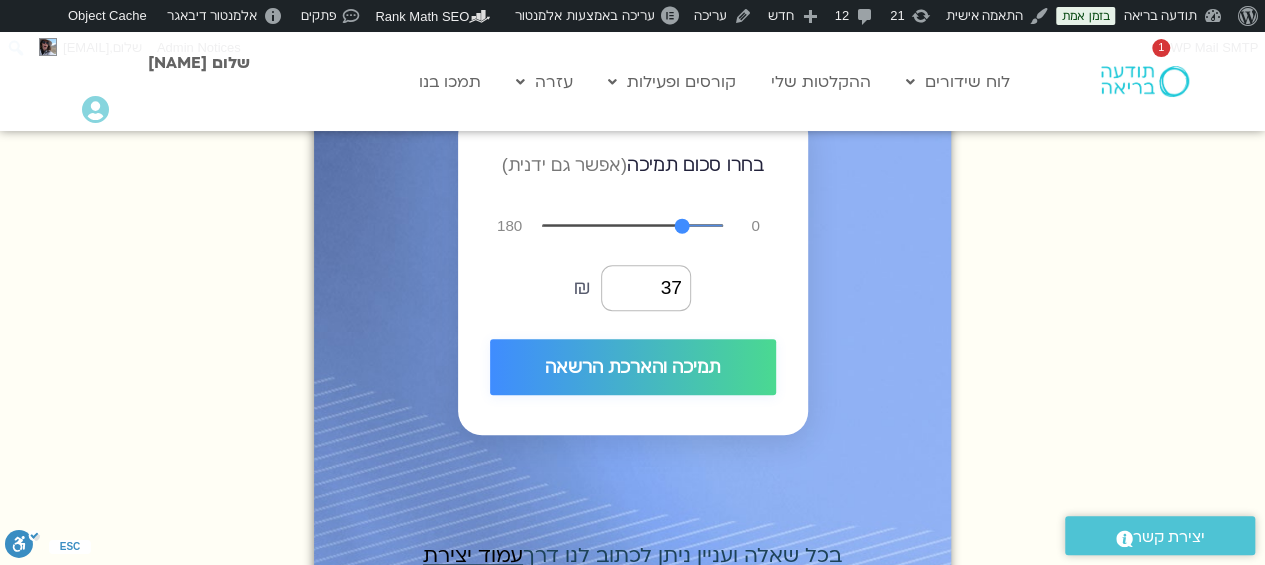 type on "38" 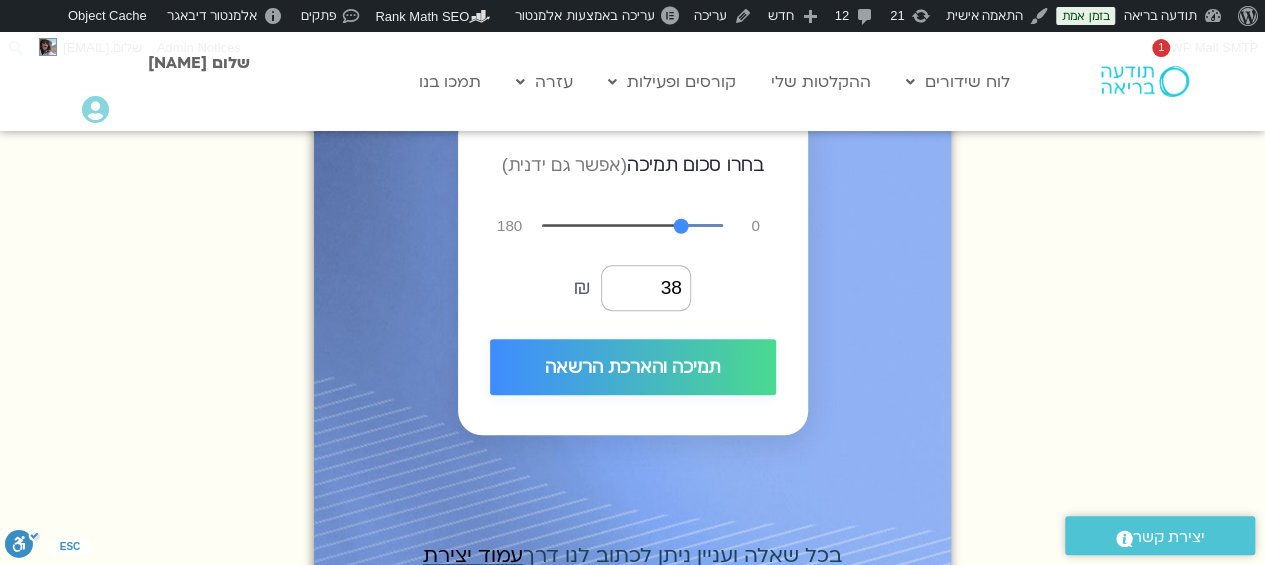 type on "40" 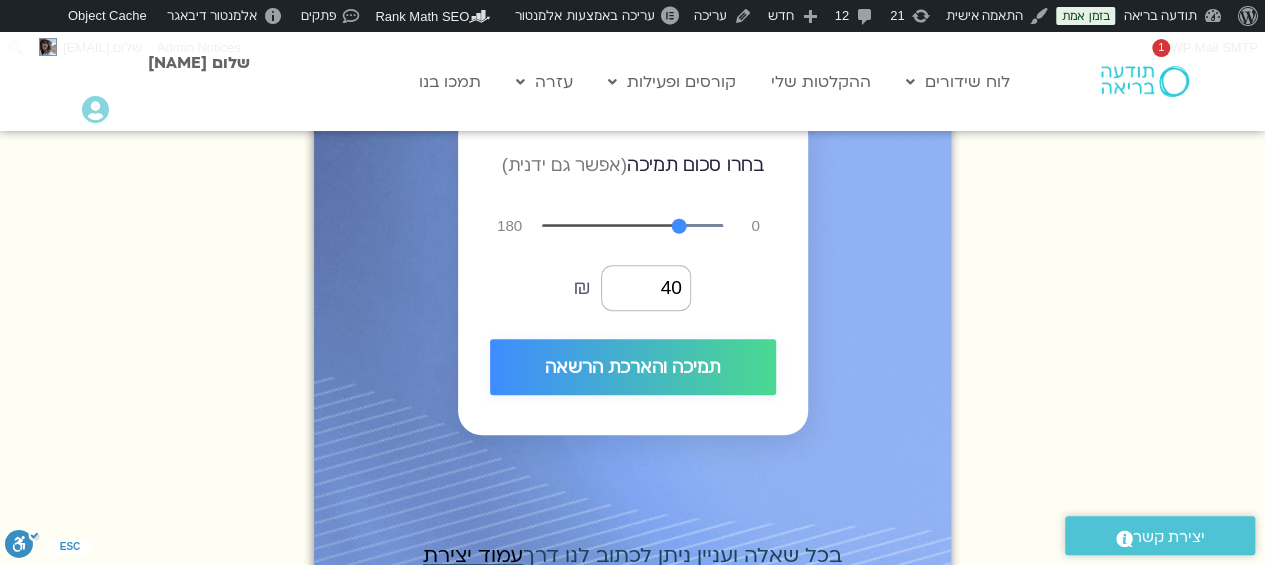 type on "42" 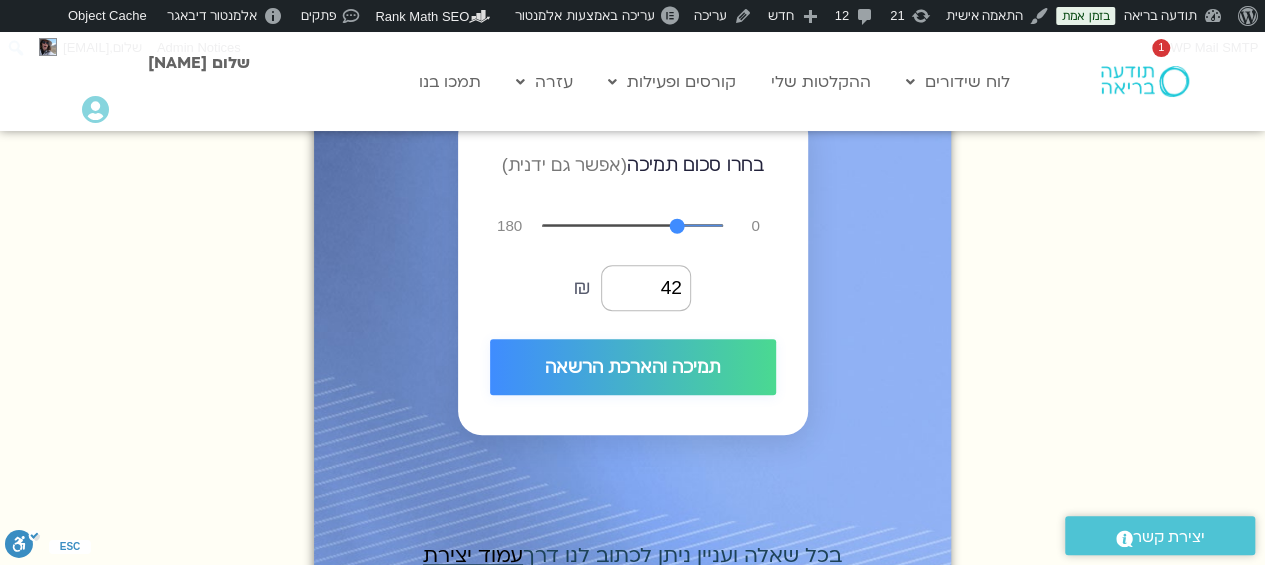 type on "43" 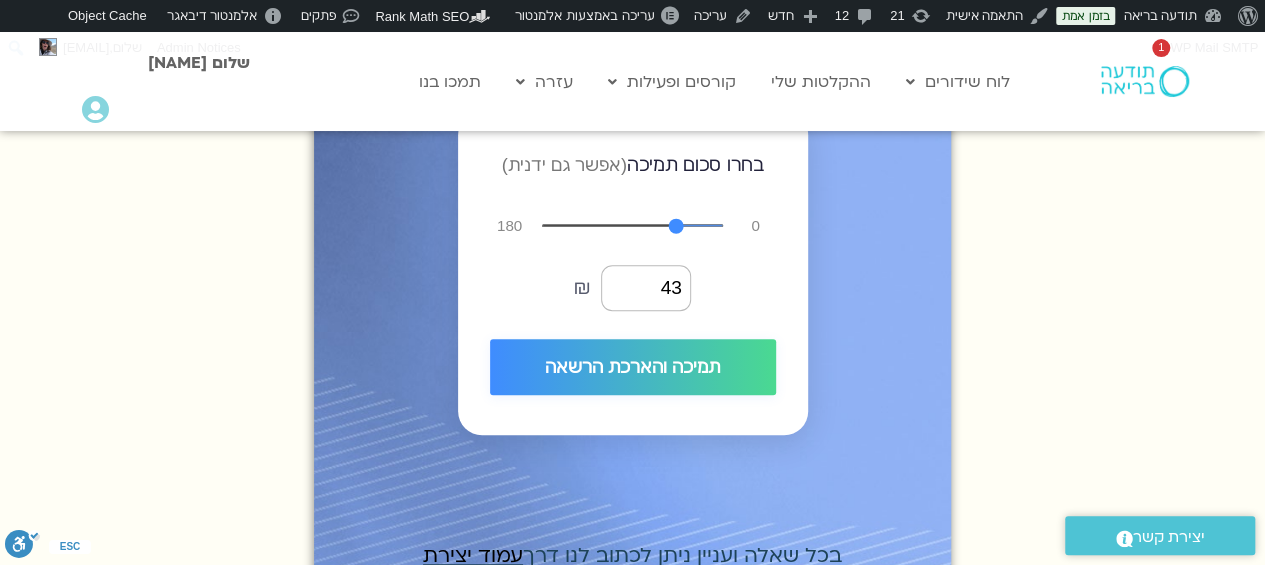 type on "45" 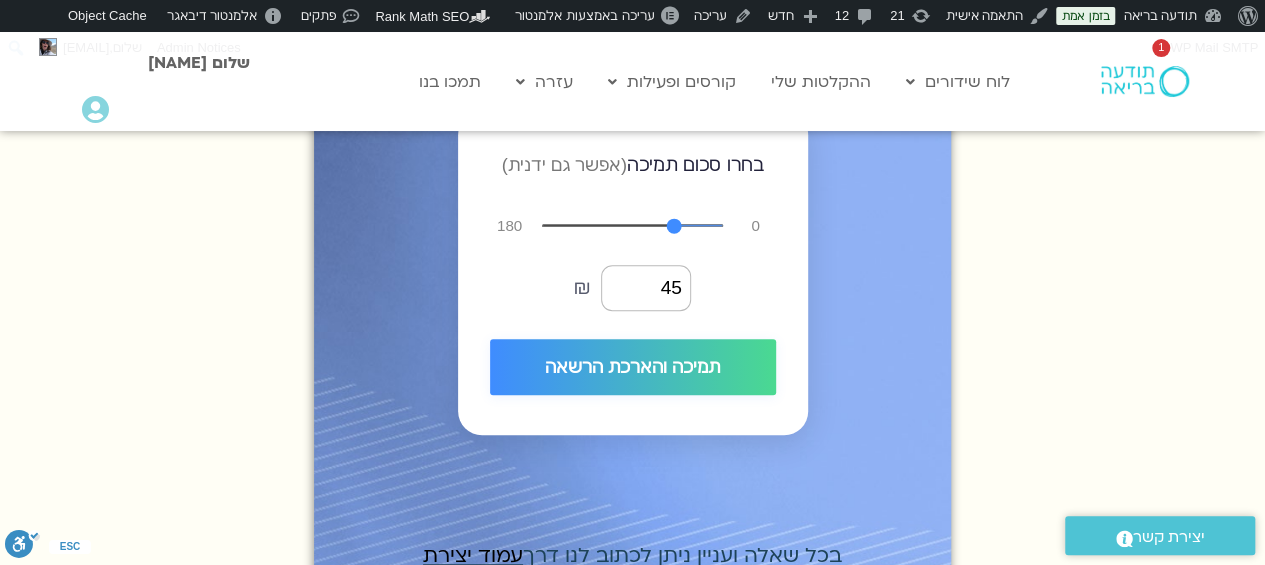 type on "46" 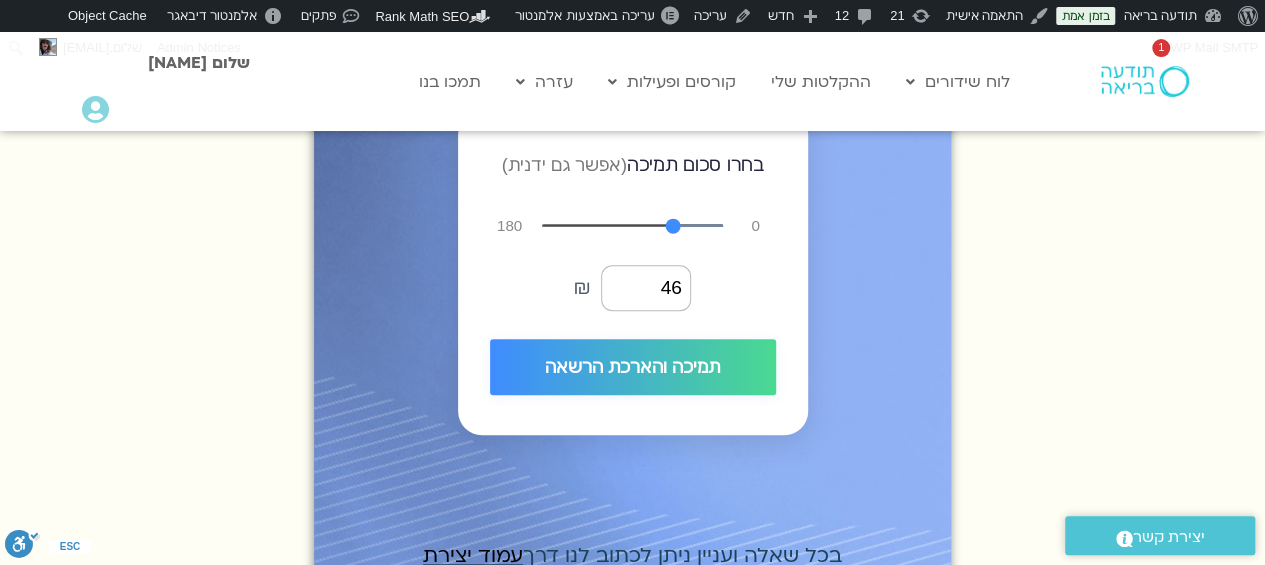 type on "48" 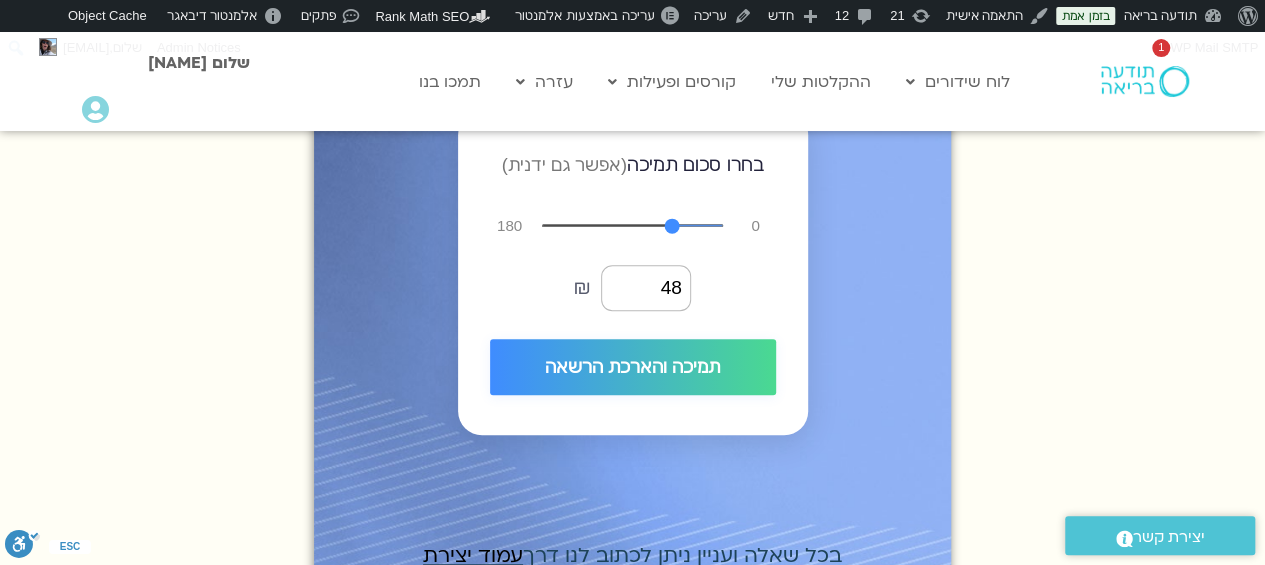 type on "50" 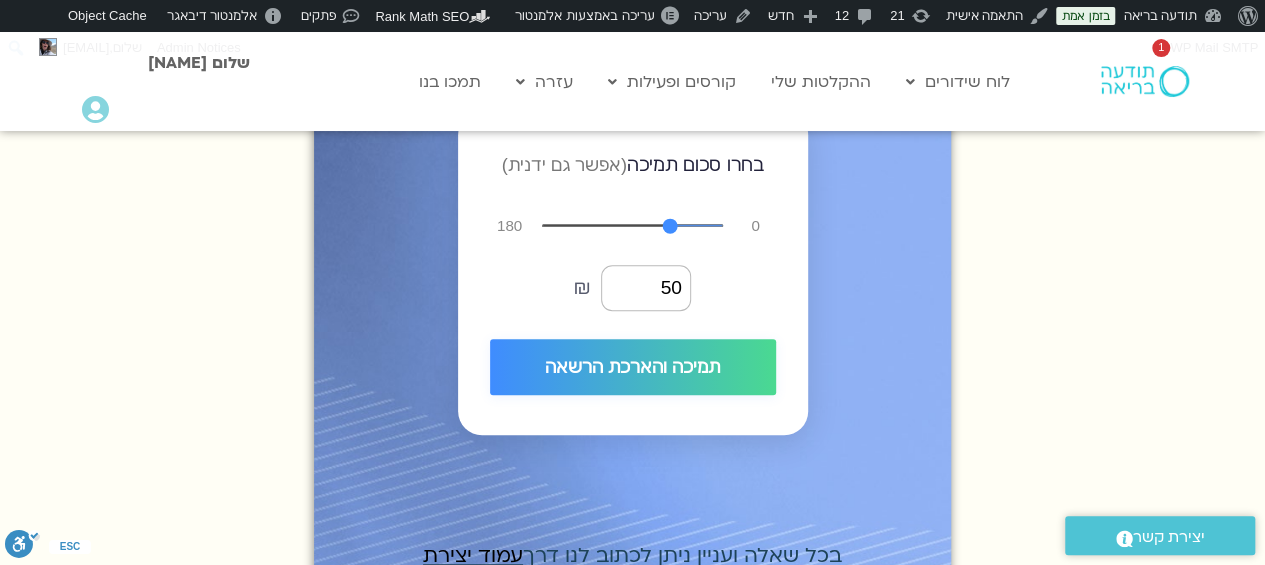type on "51" 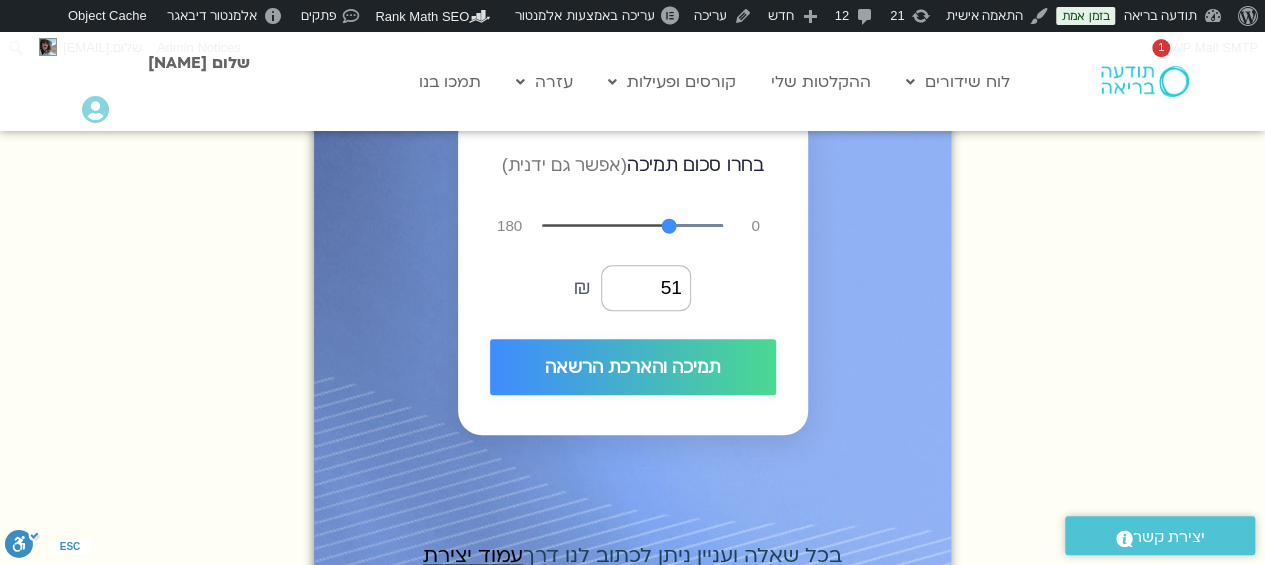 type on "55" 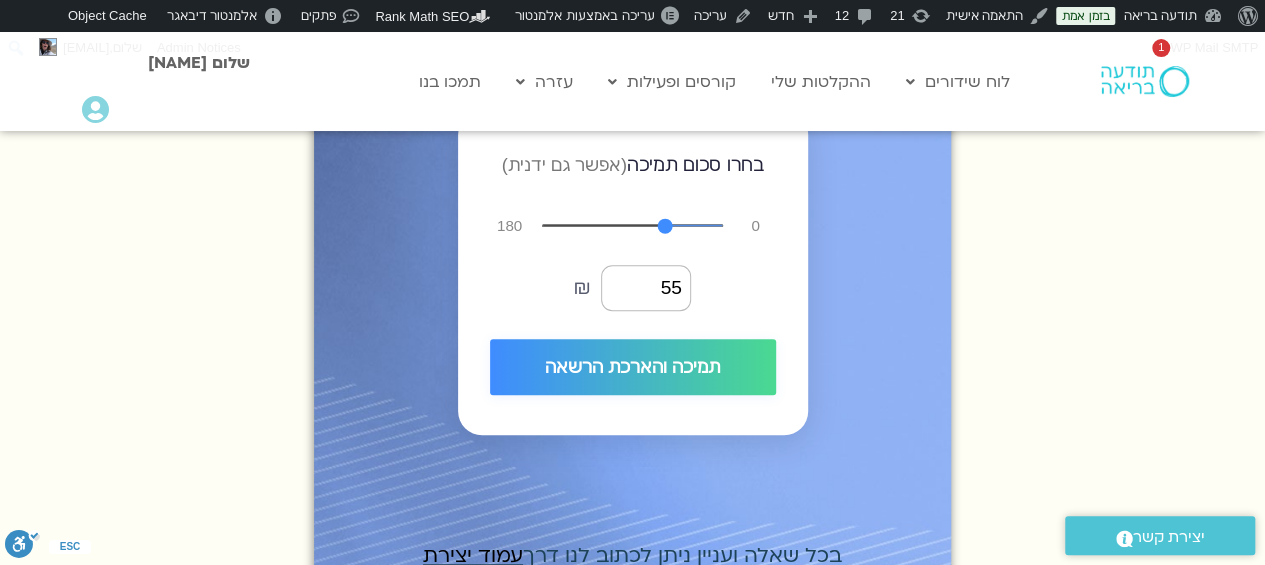 type on "57" 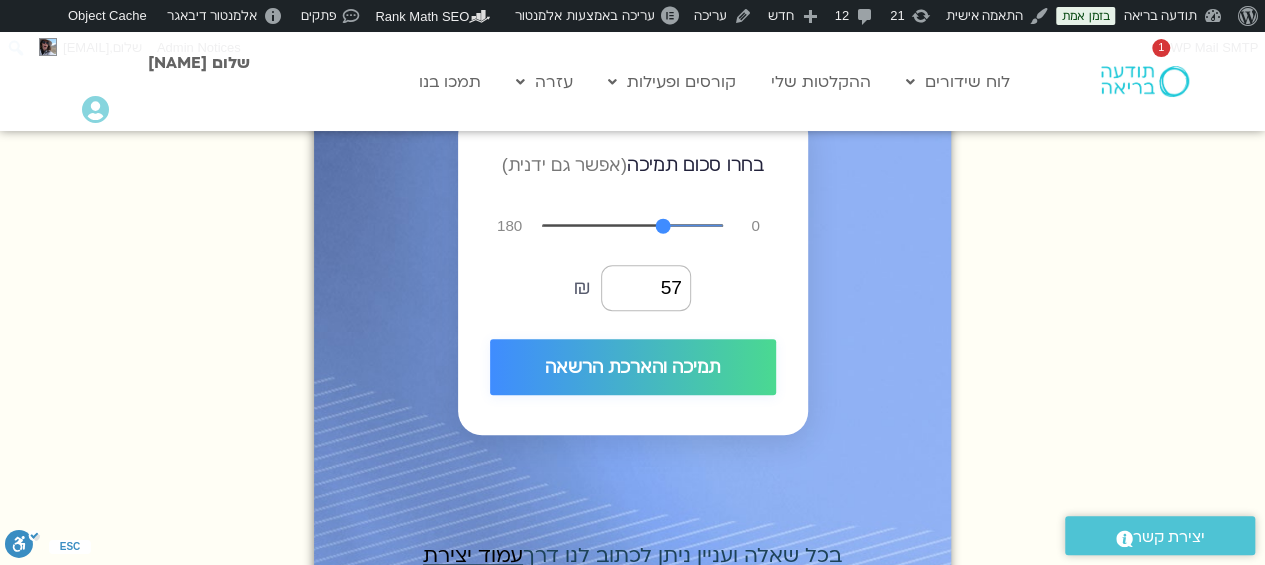 type on "62" 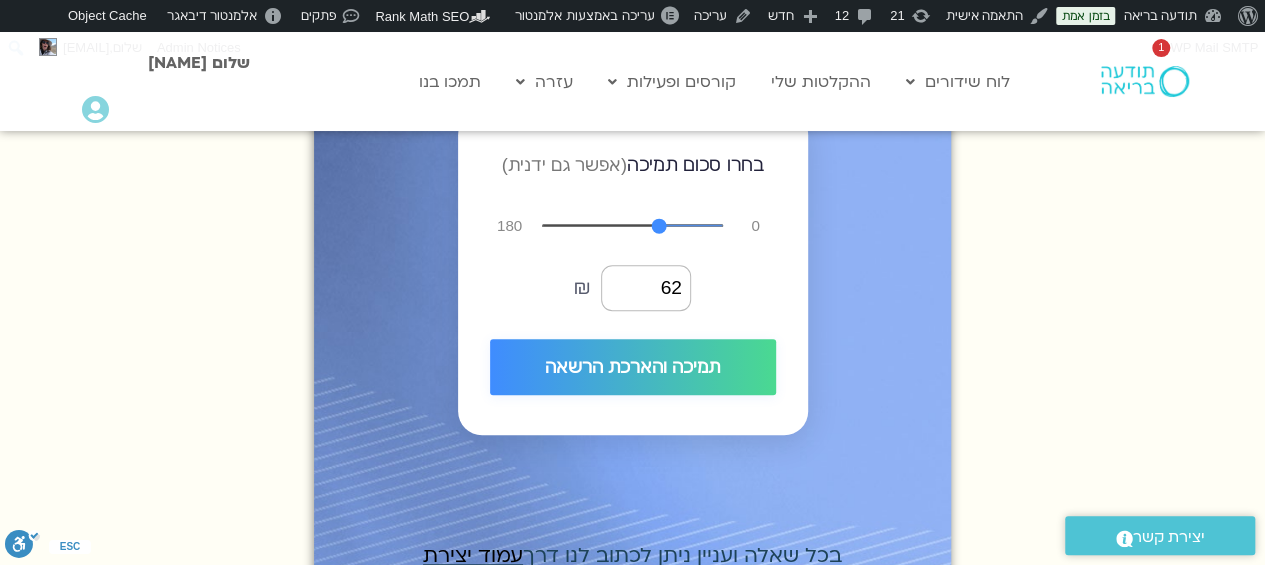type on "65" 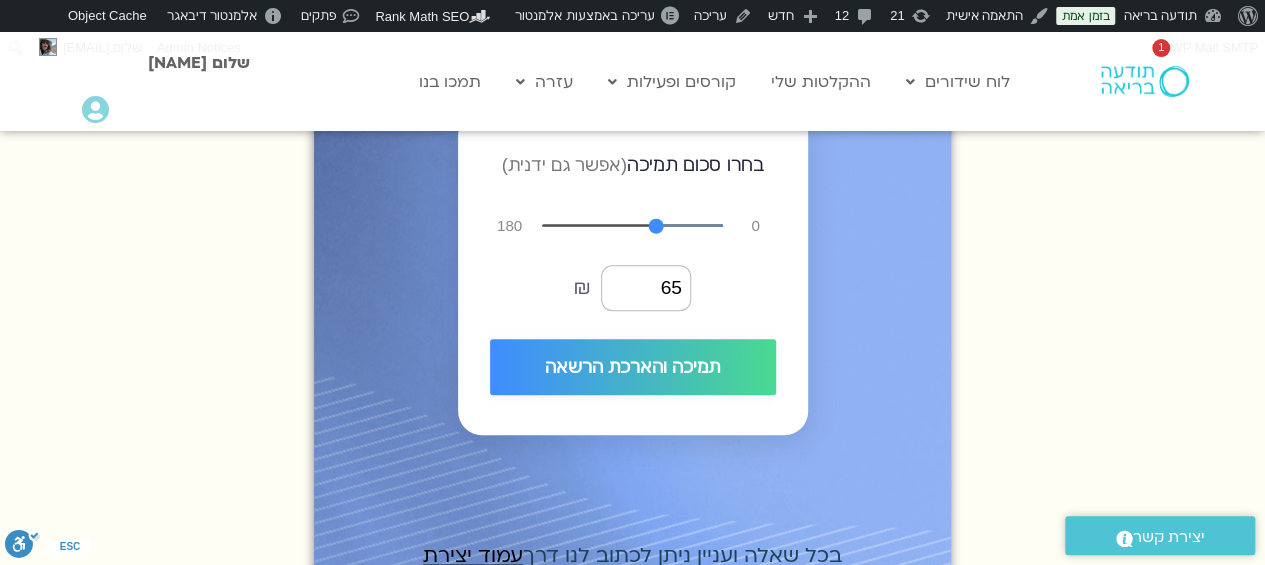 type on "69" 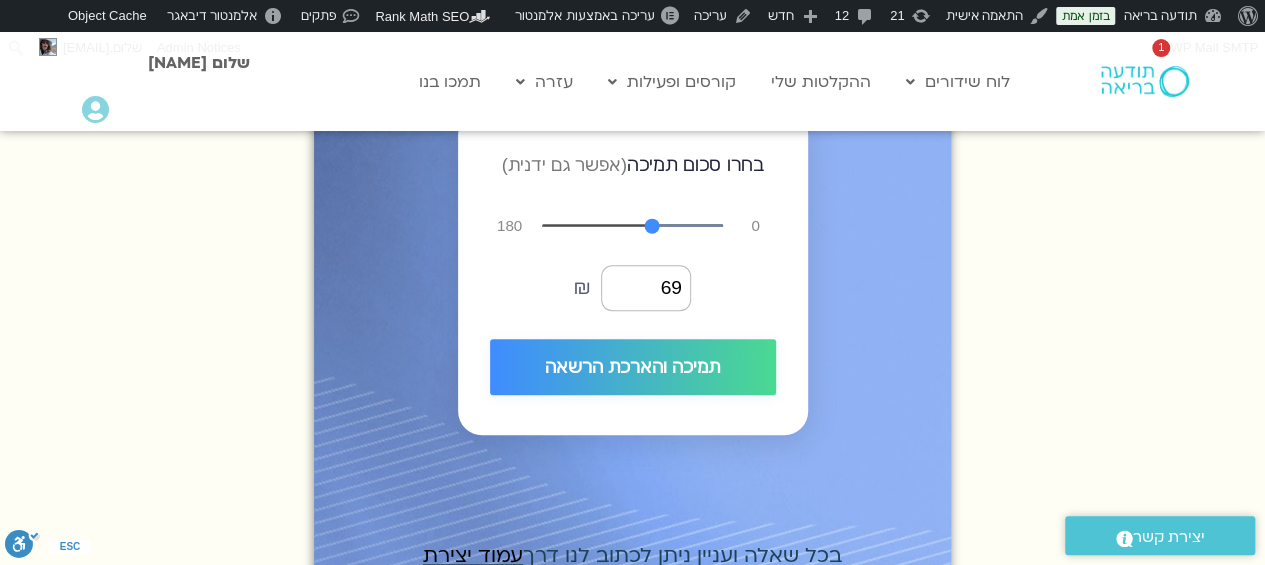 type on "73" 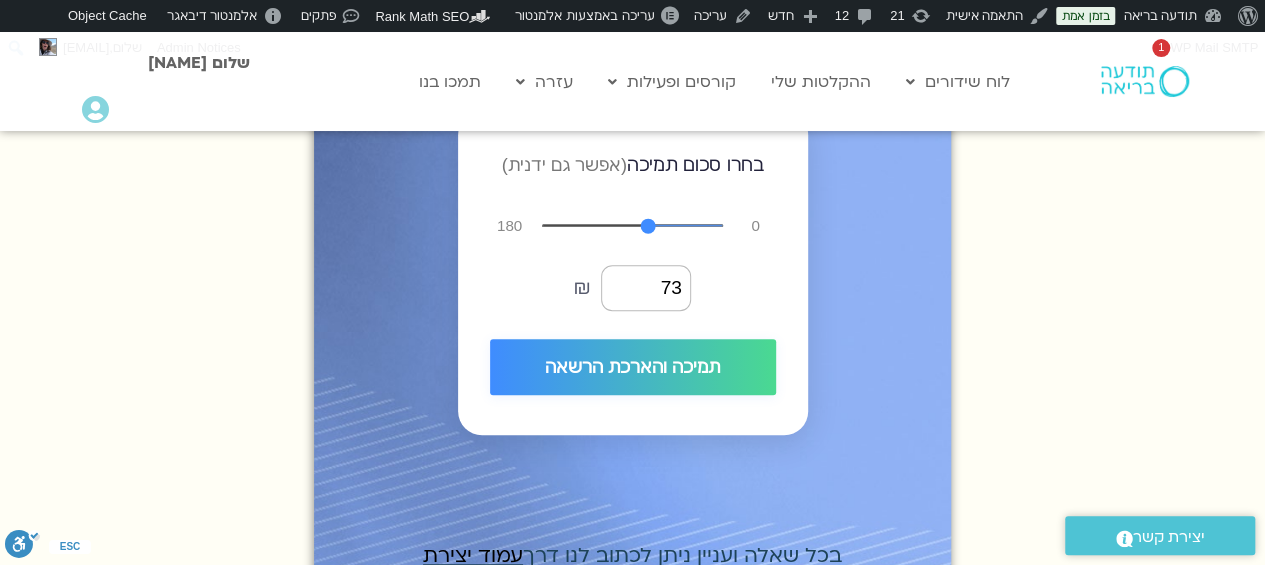 type on "77" 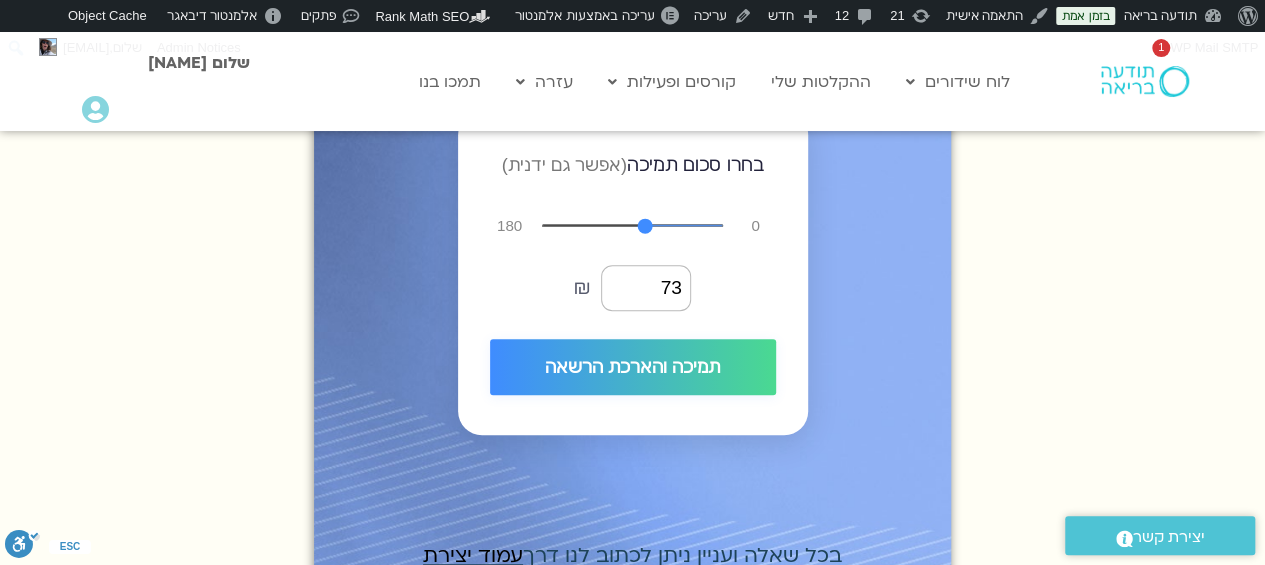 type on "77" 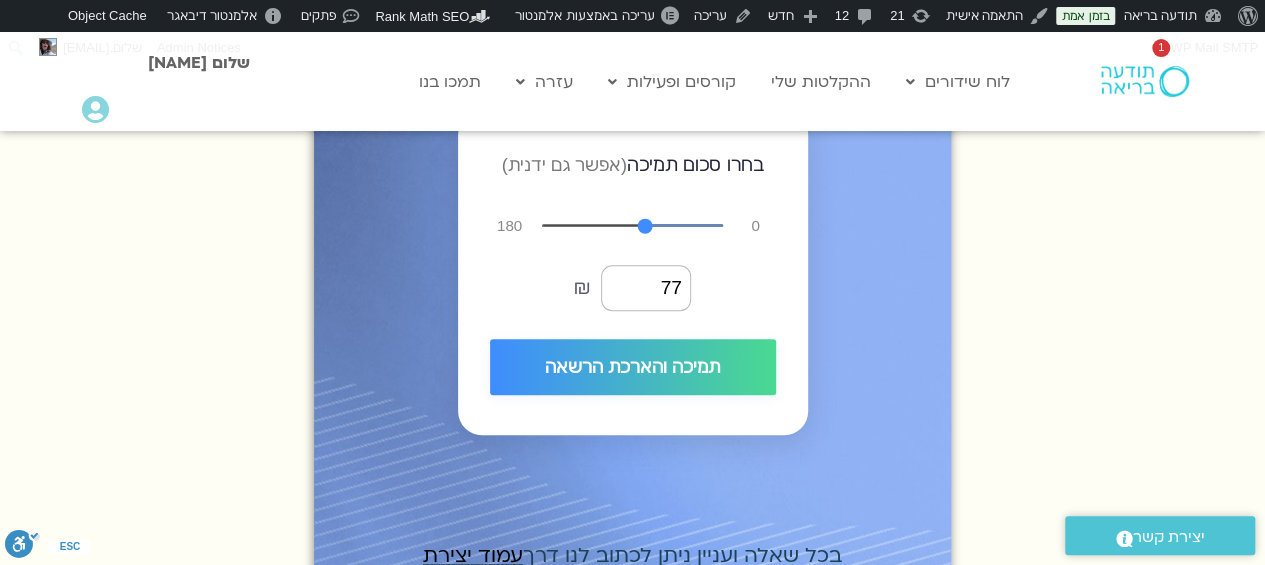 type on "80" 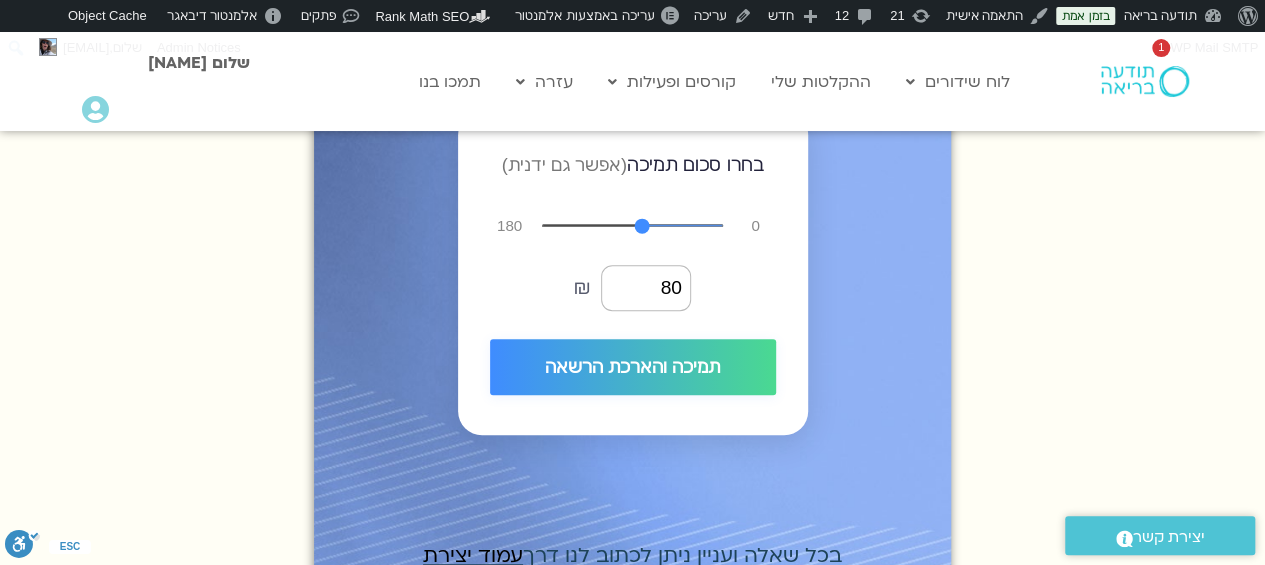 type on "85" 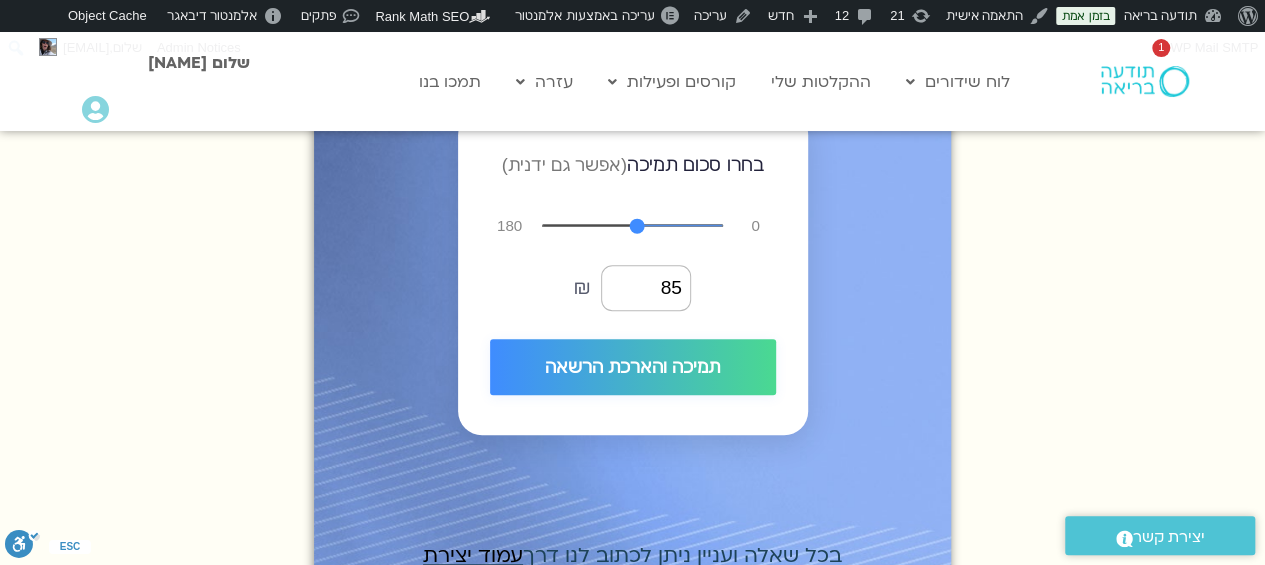 type on "87" 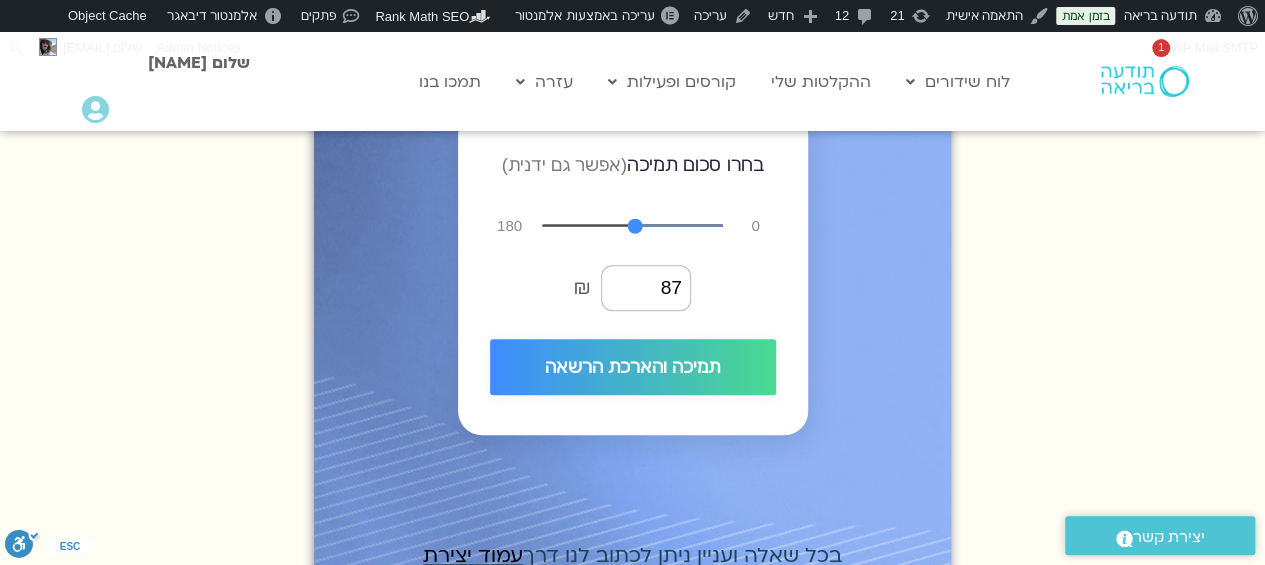type on "91" 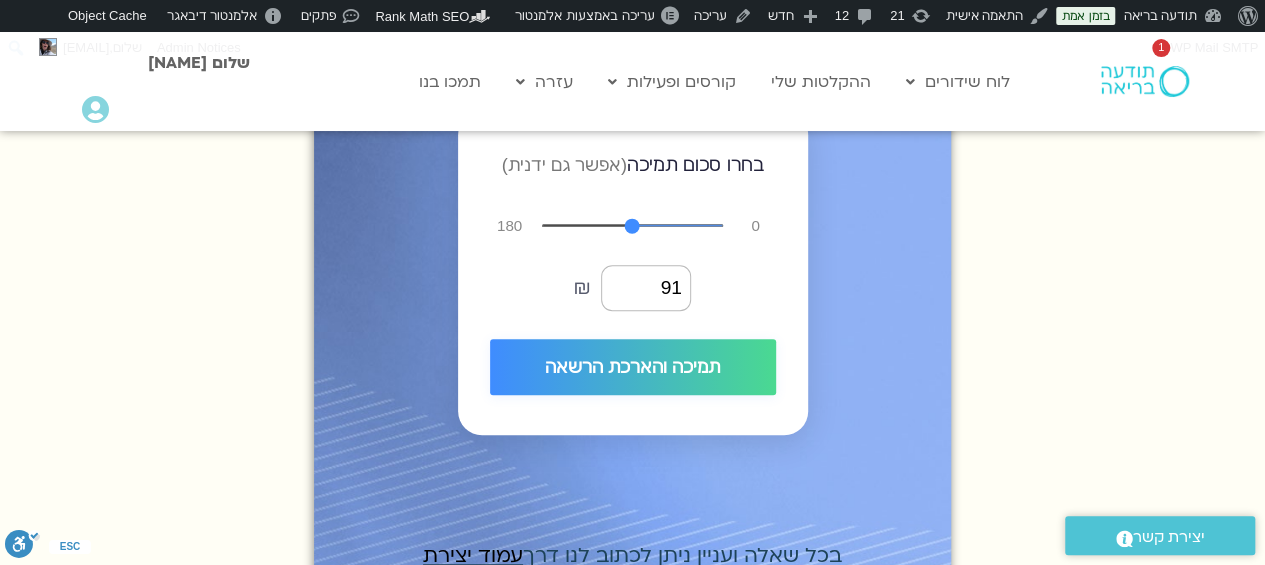 type on "95" 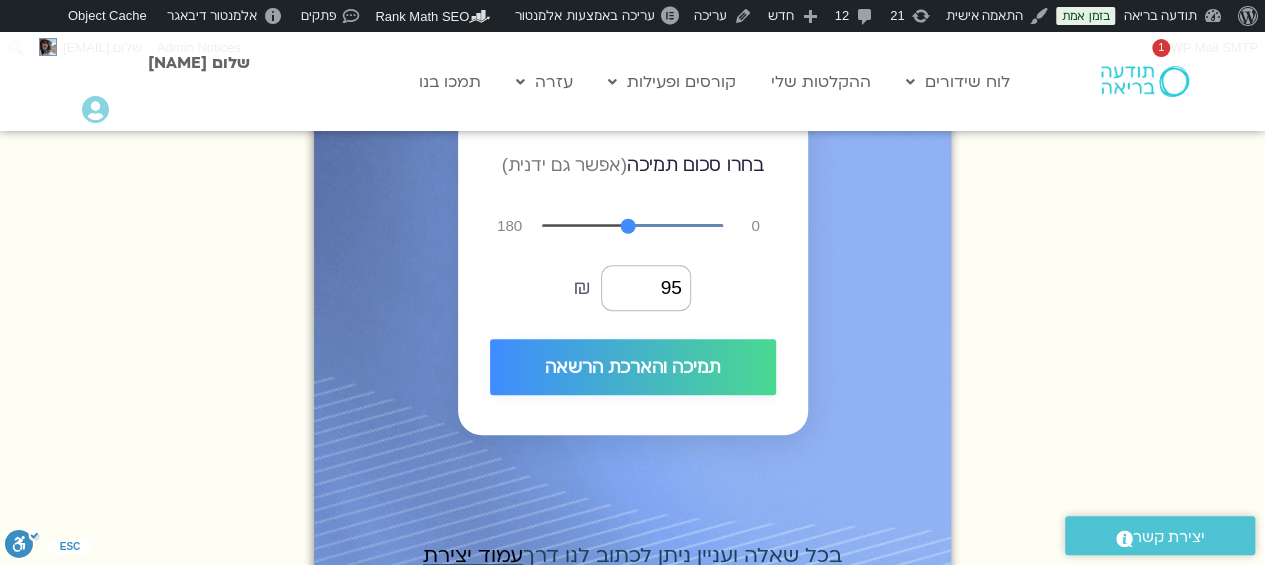 type on "99" 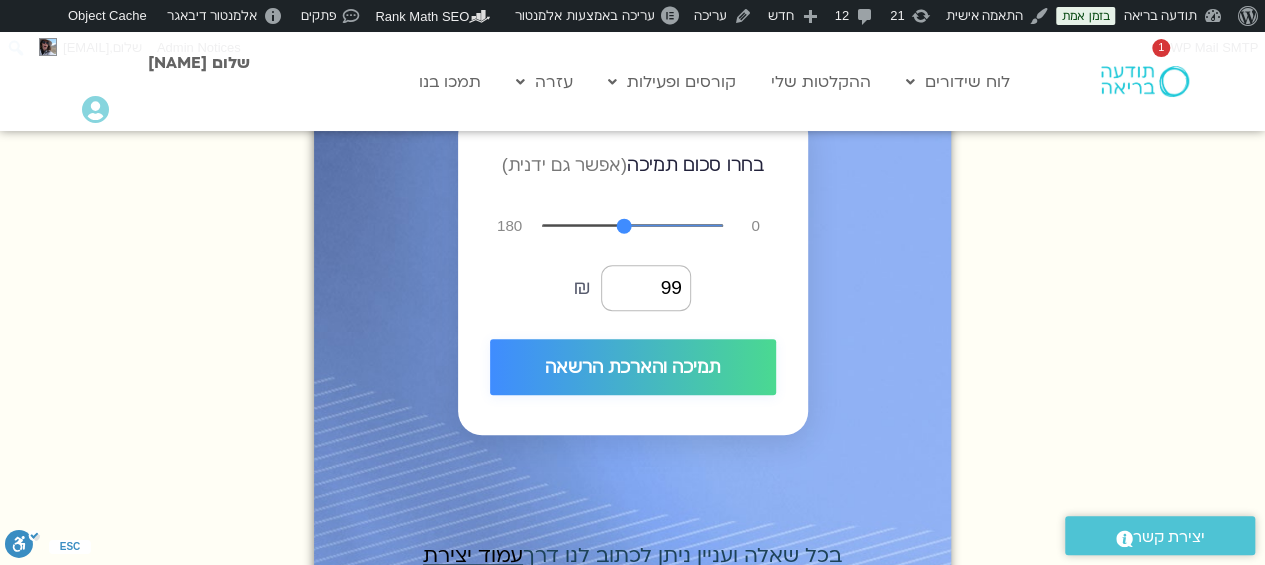 type on "100" 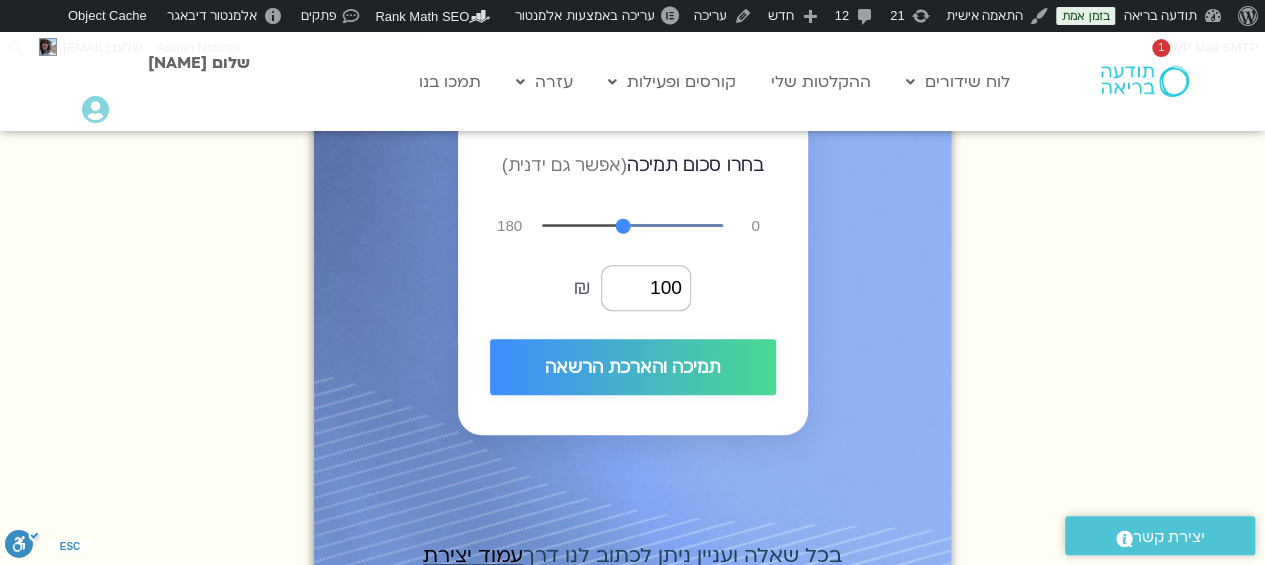 type on "105" 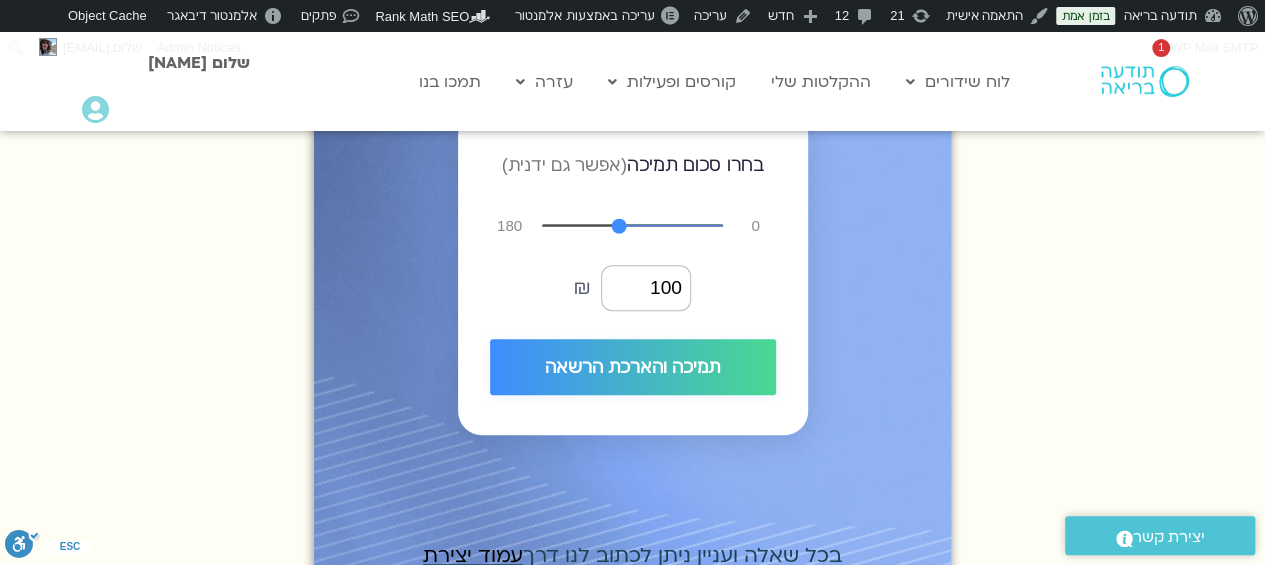 type on "105" 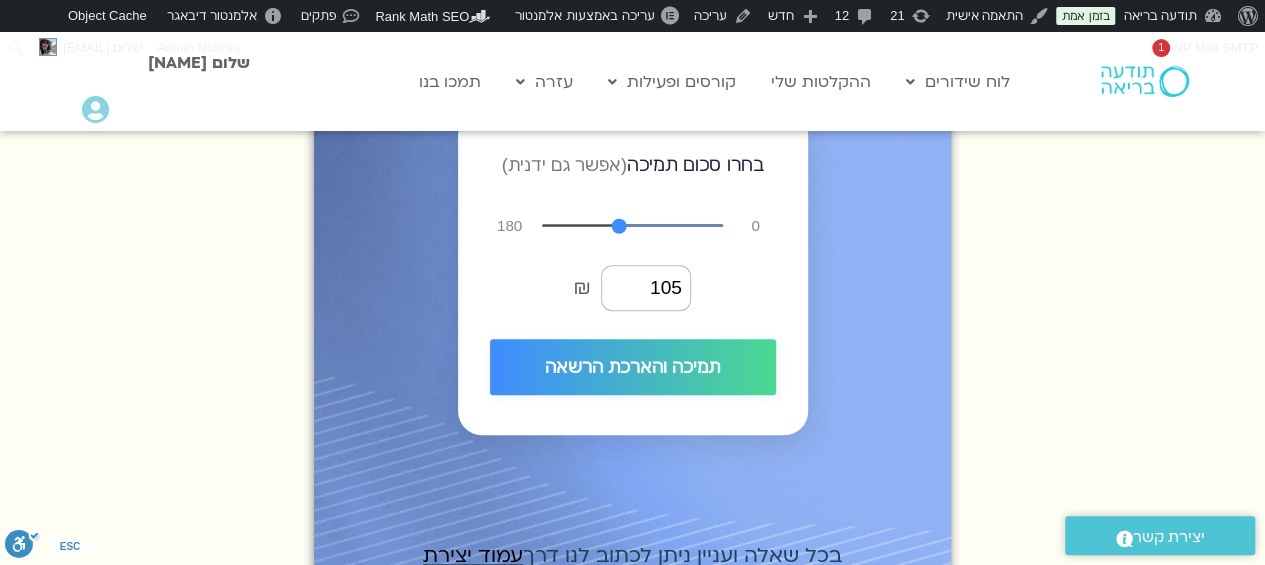 type on "109" 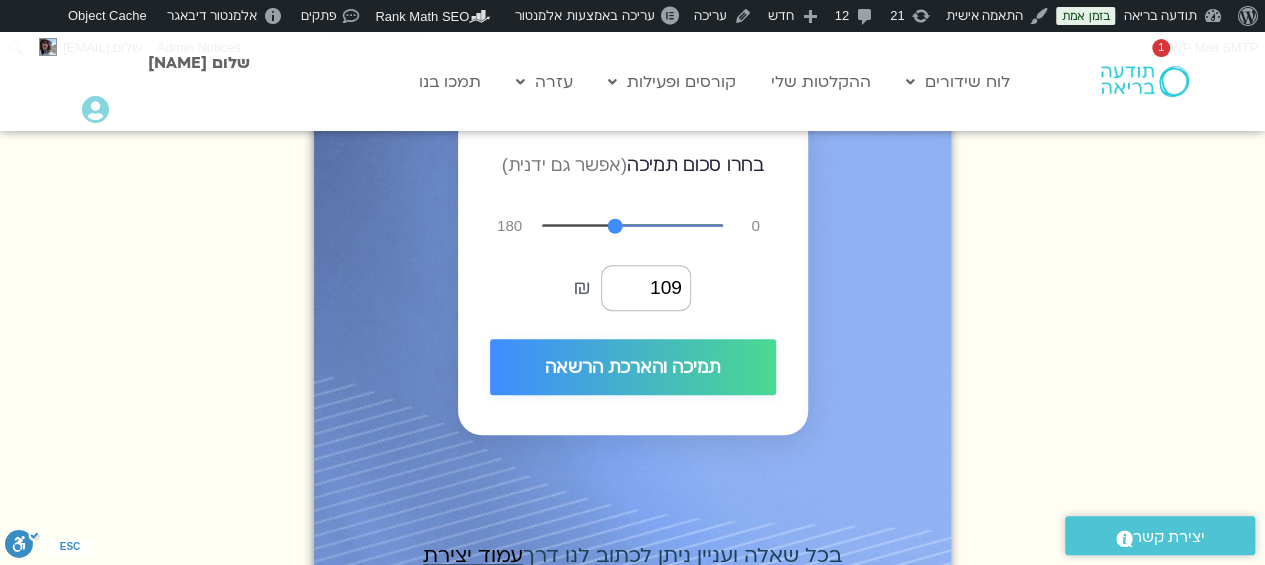 type on "118" 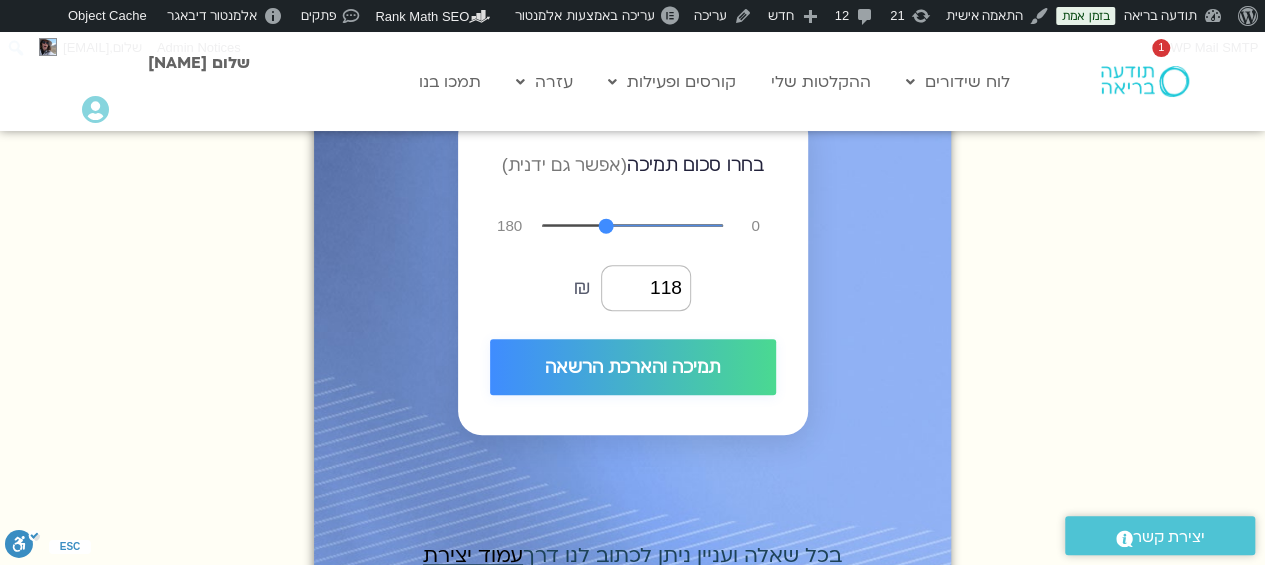type on "124" 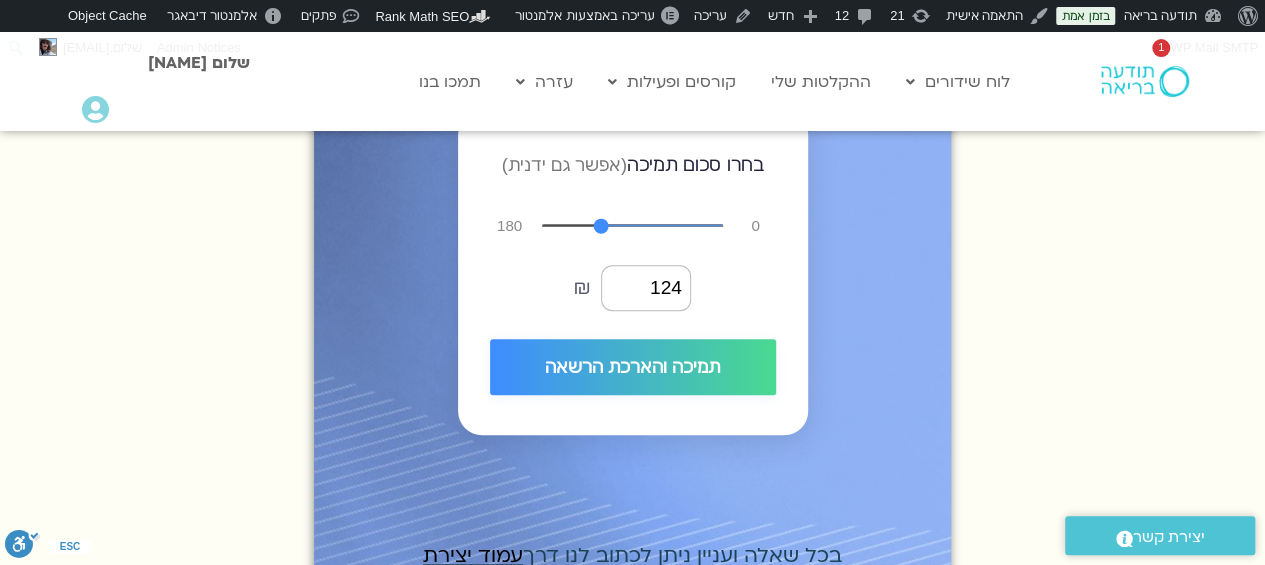 type on "132" 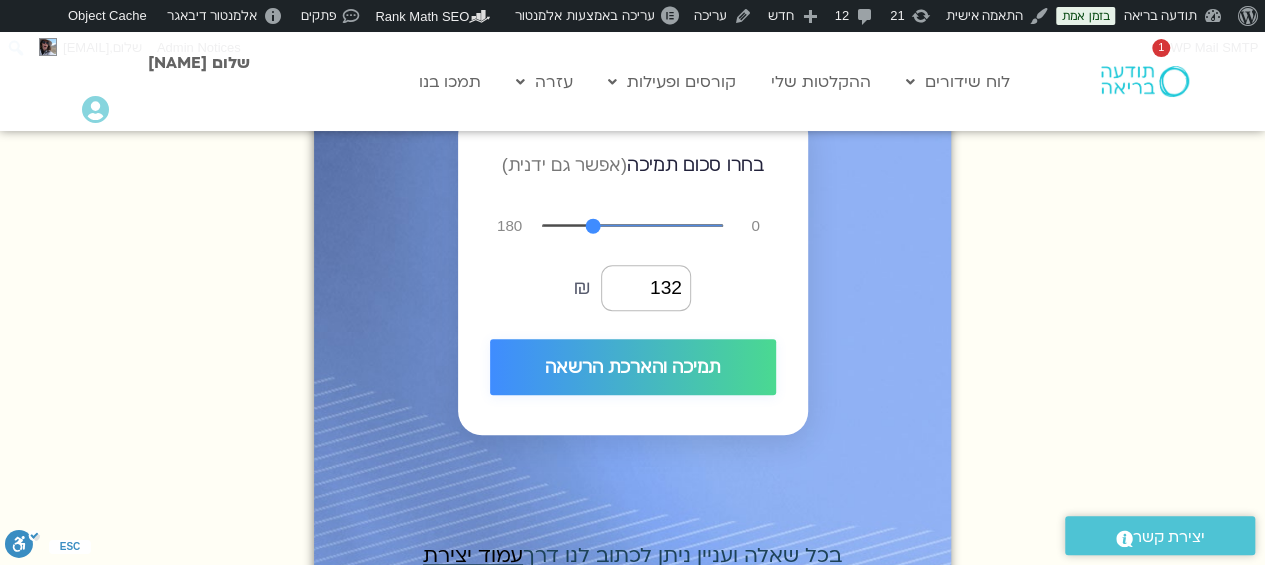 type on "138" 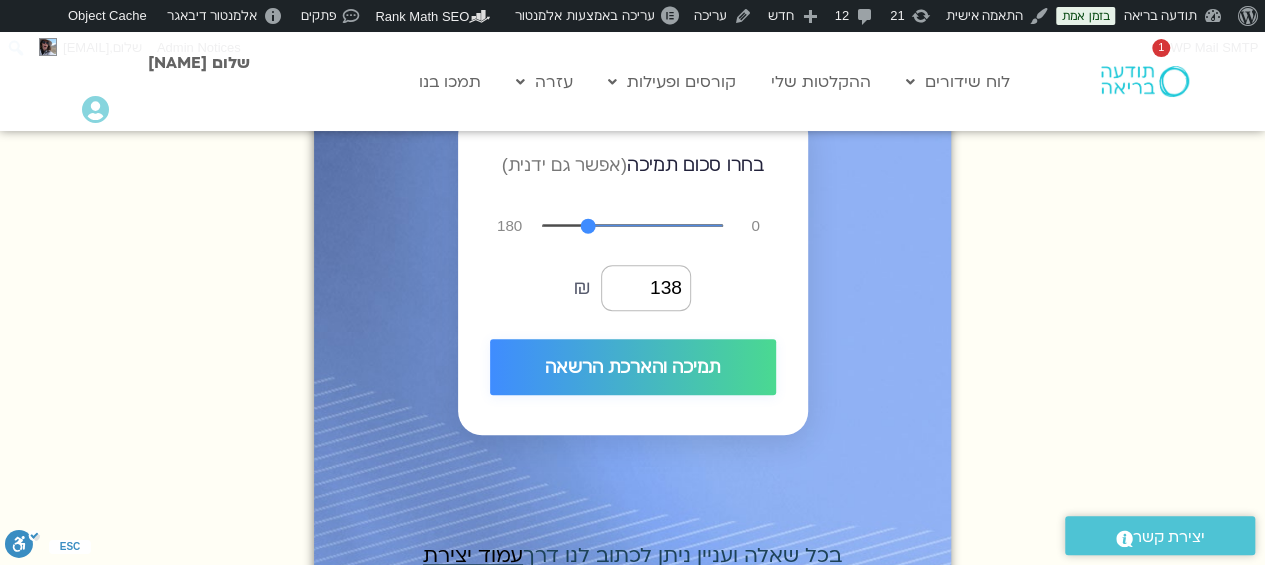 type on "146" 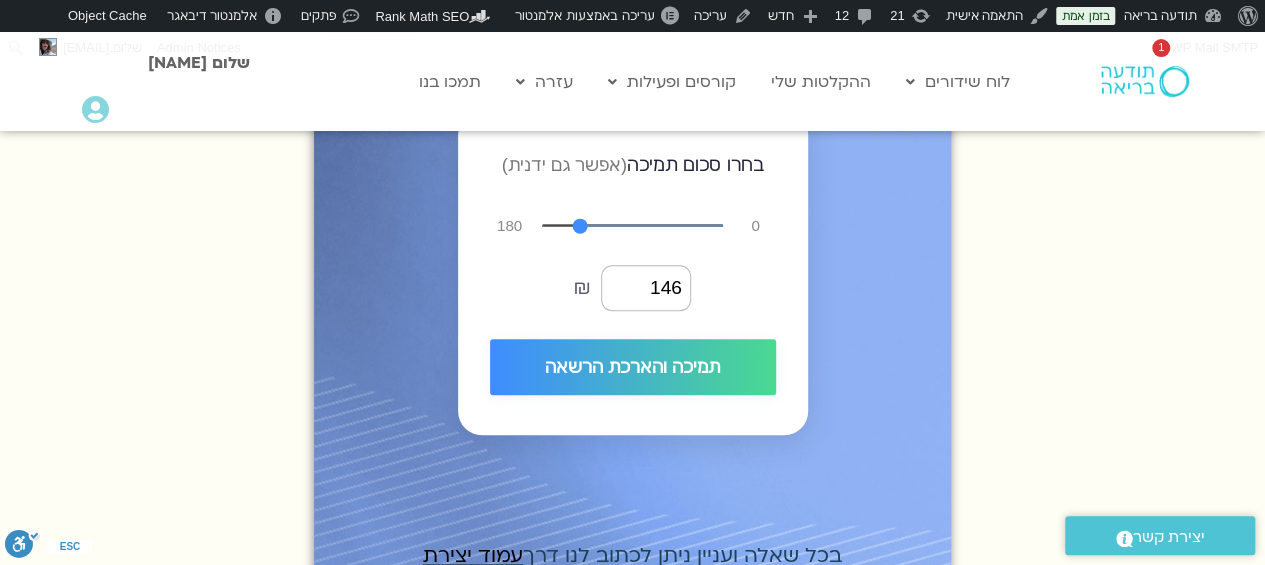 type on "150" 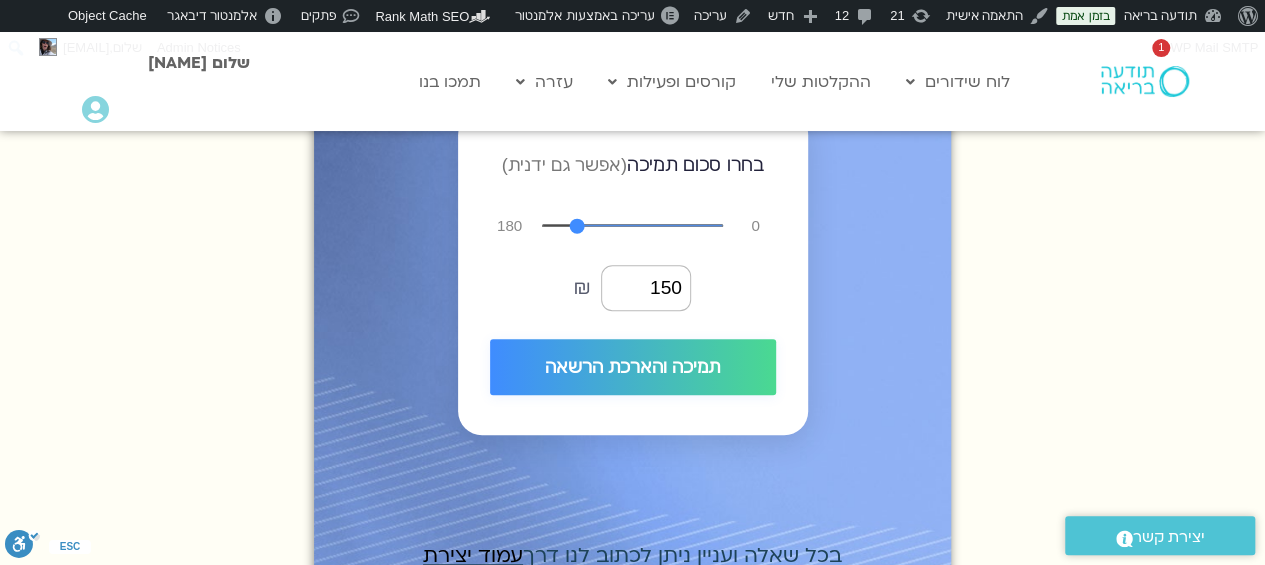 type on "156" 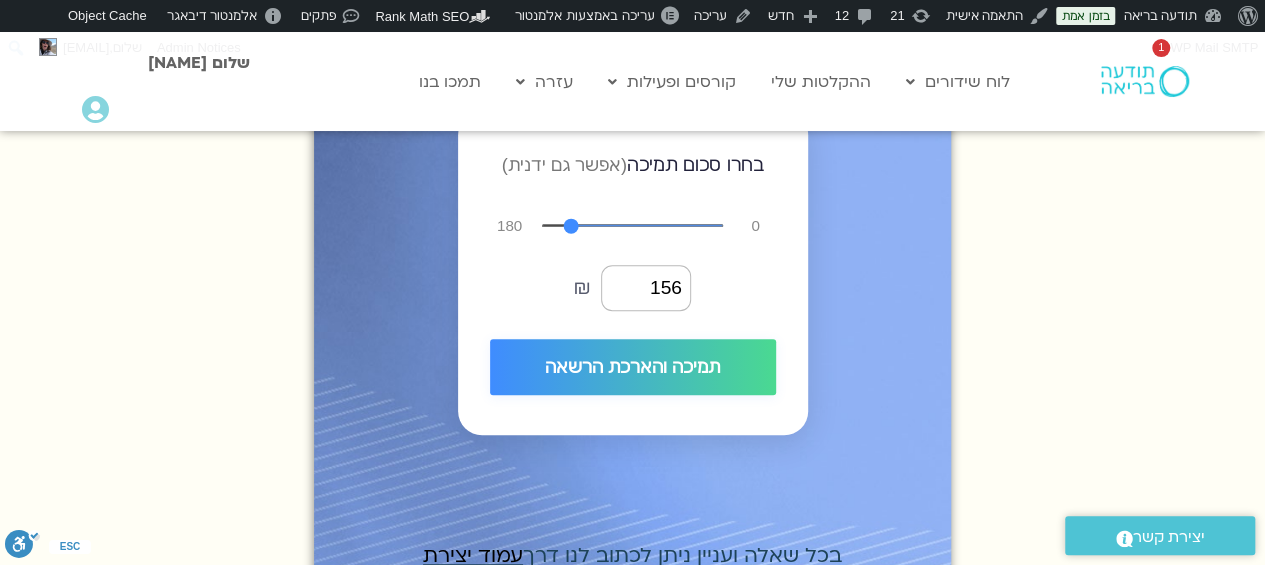 type on "160" 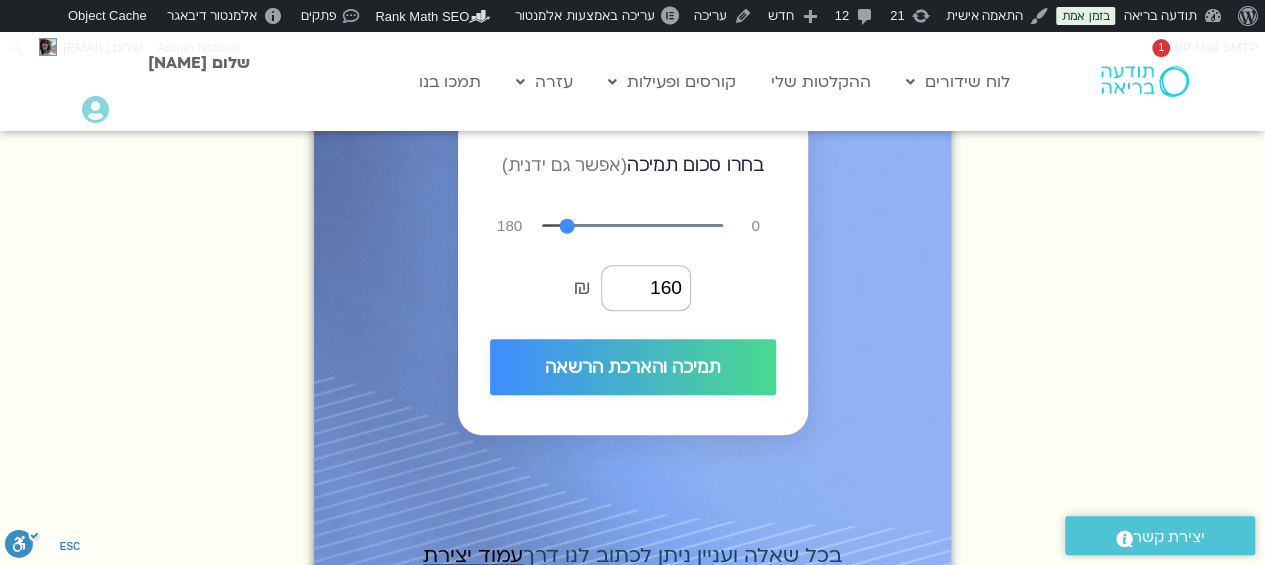 type on "163" 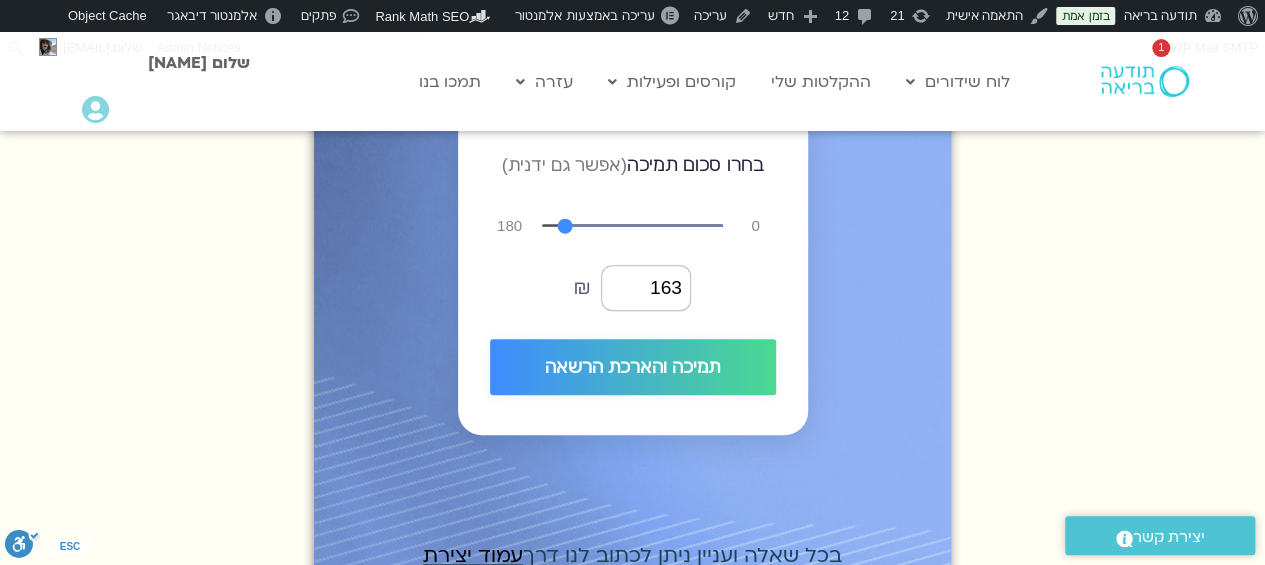 type on "168" 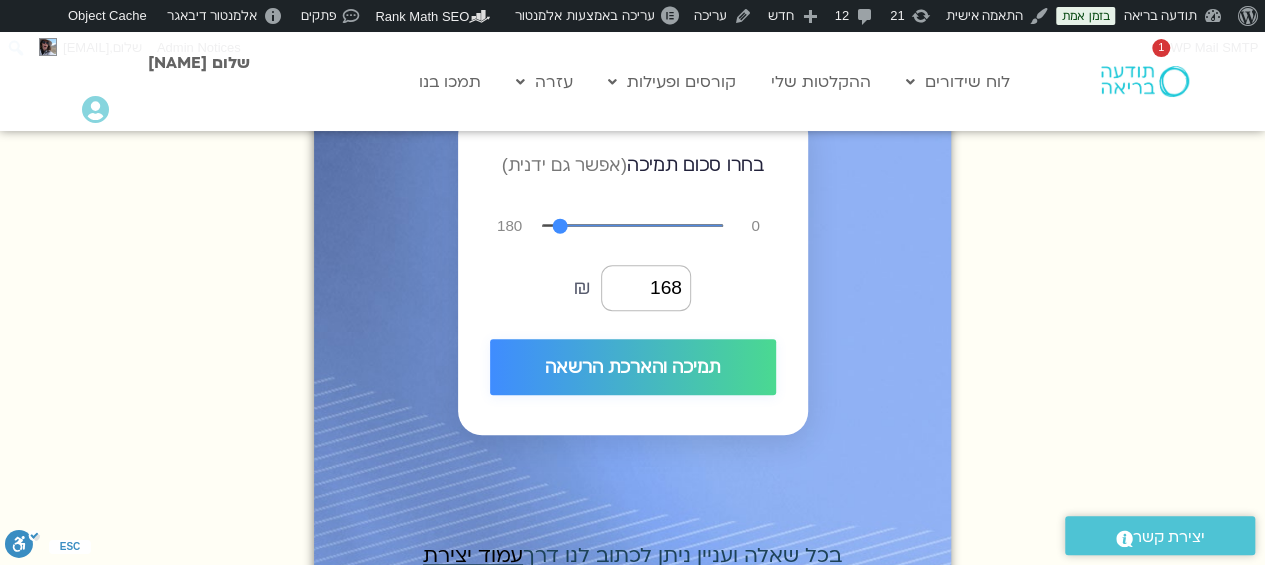 type on "171" 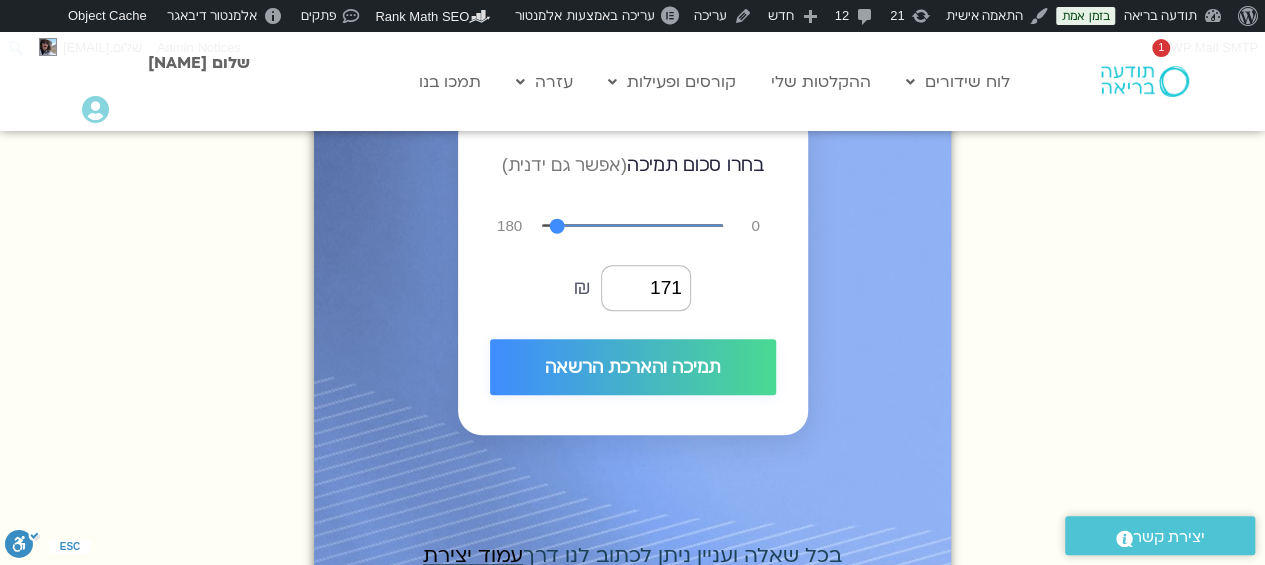 type on "175" 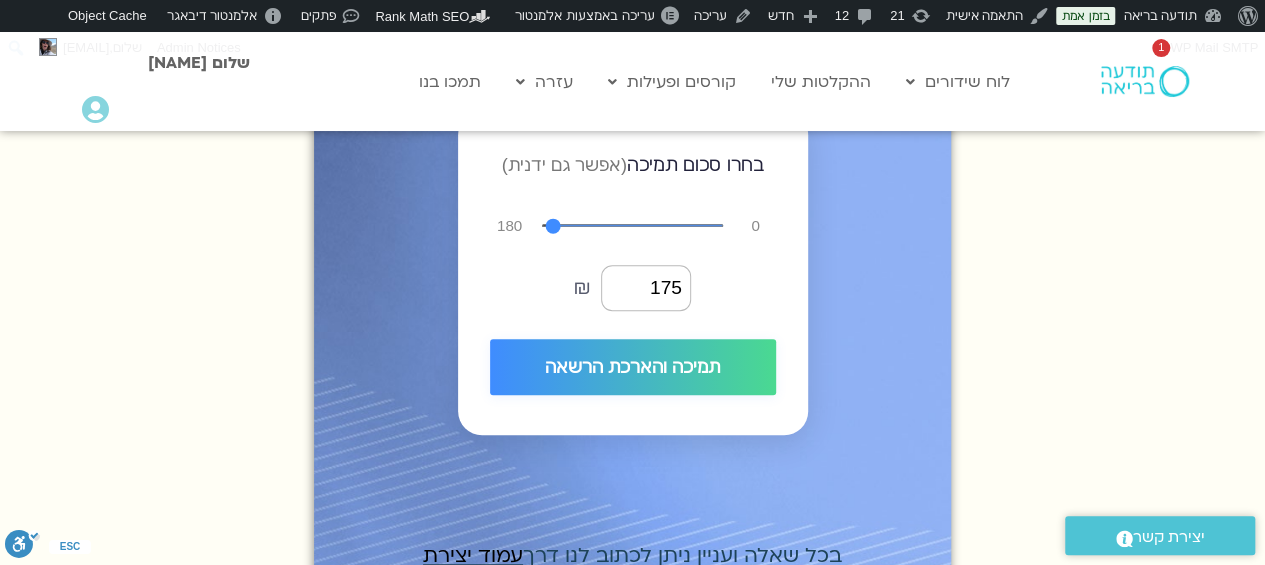type on "180" 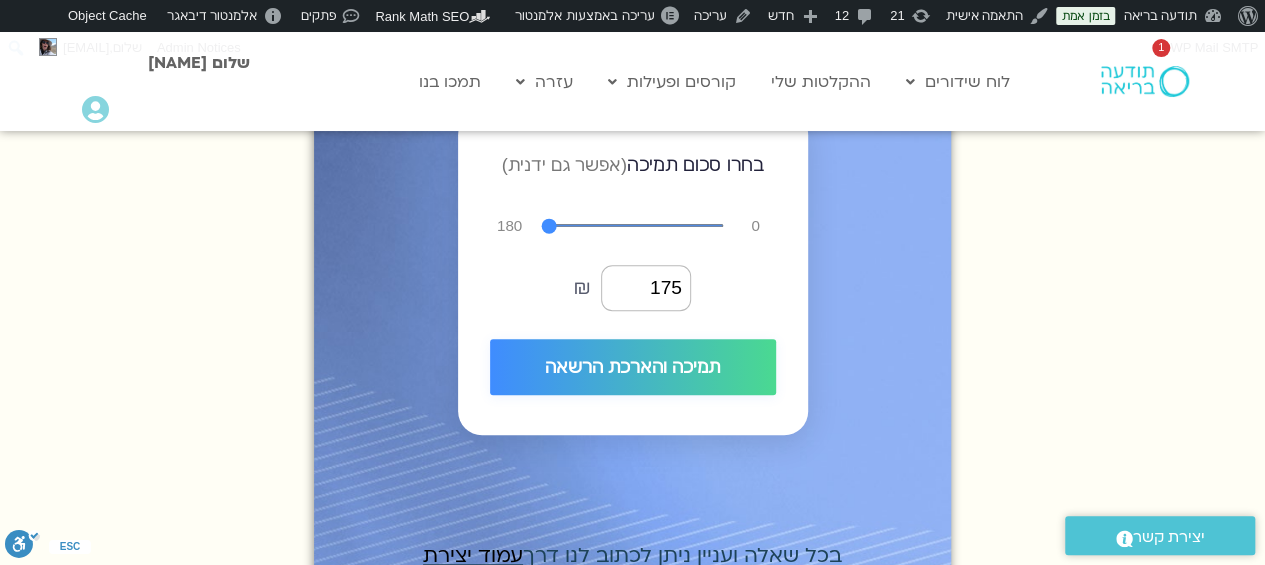 type on "180" 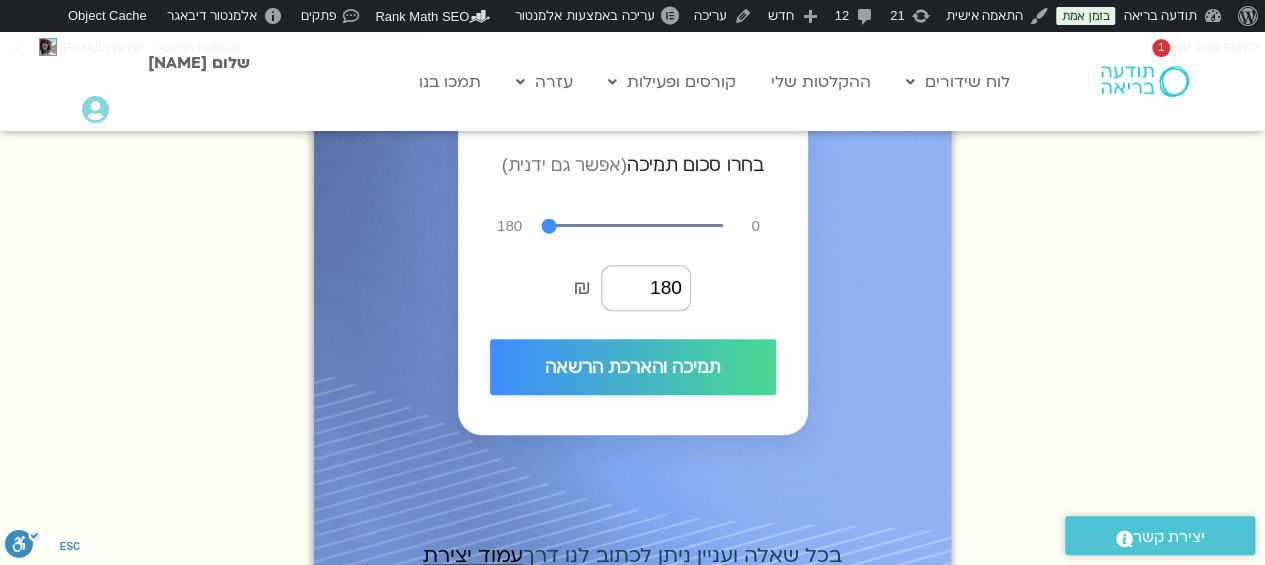 type on "176" 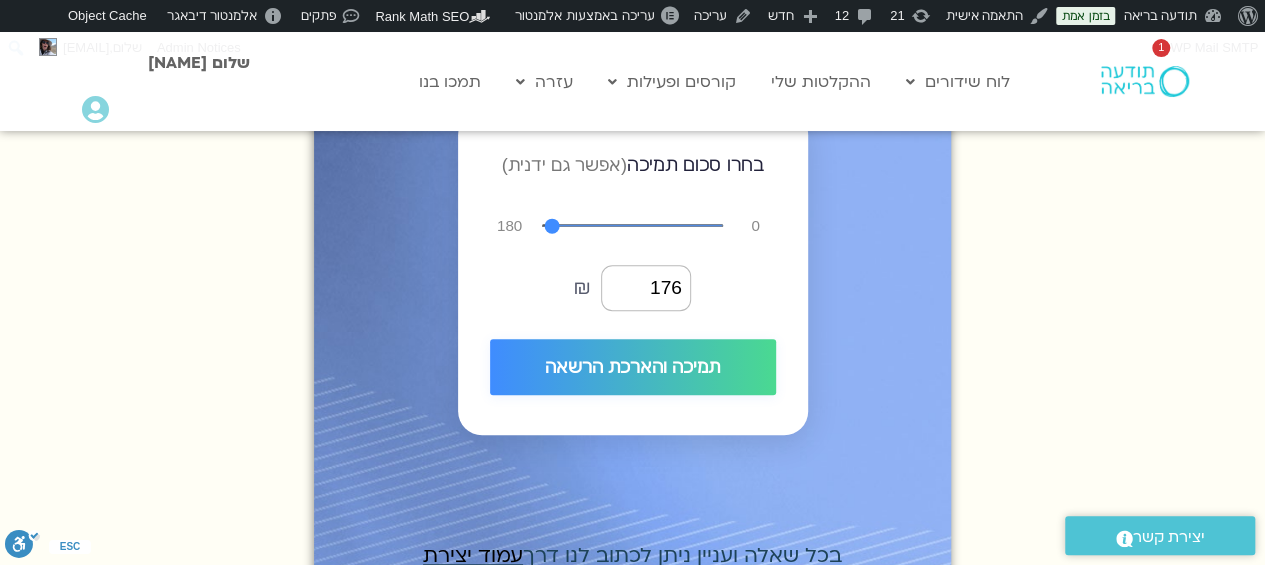 type on "163" 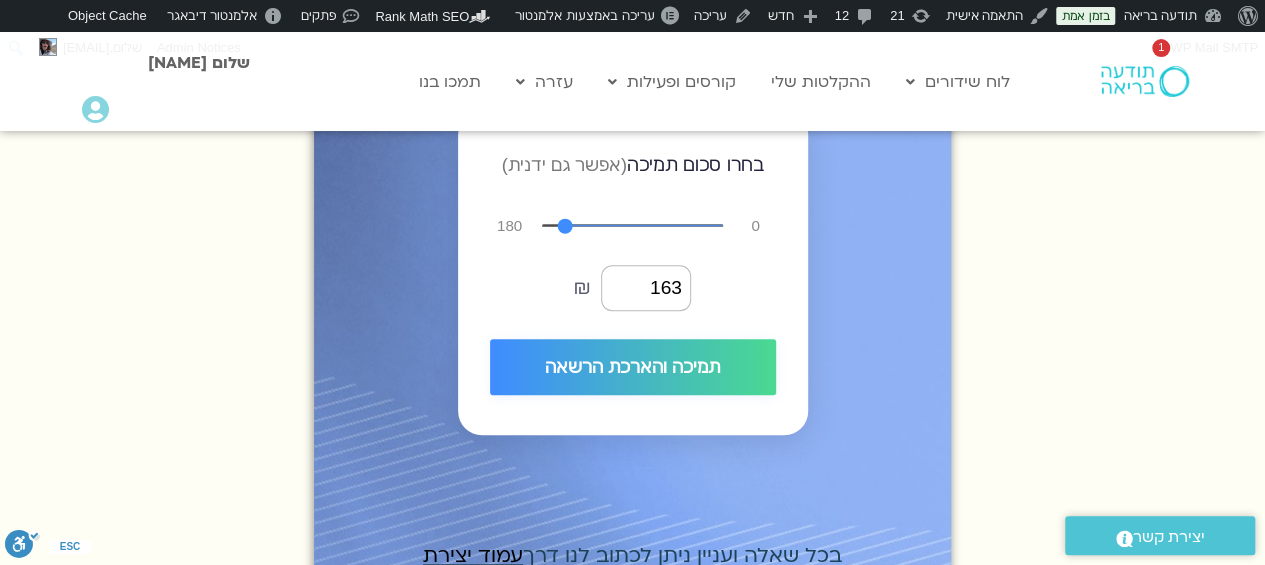 type on "153" 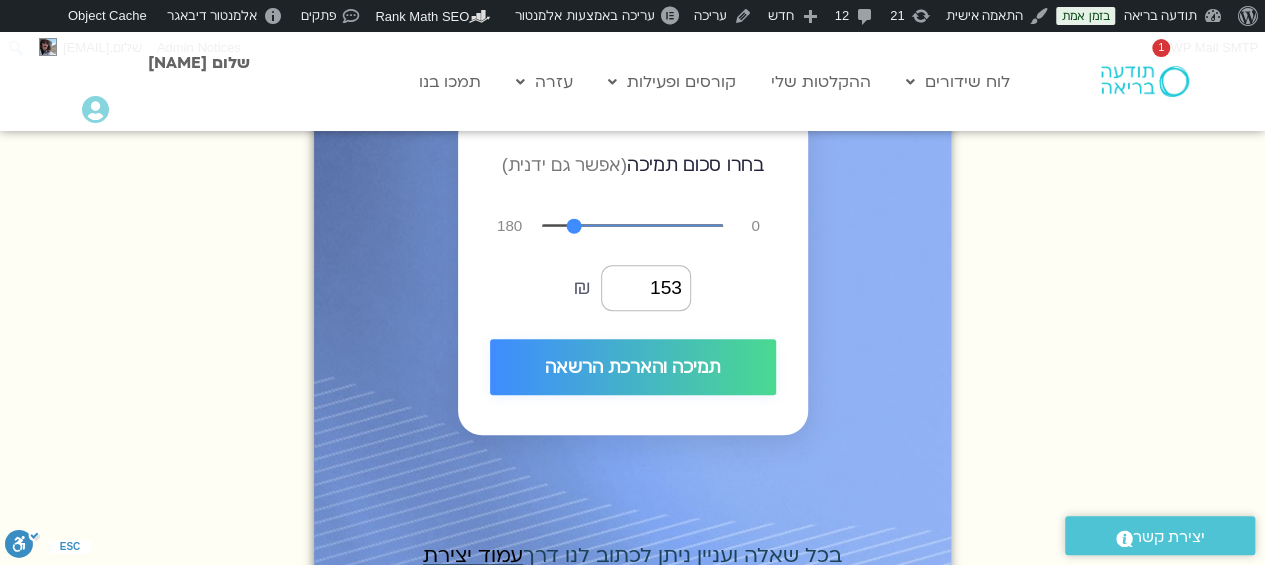 type on "137" 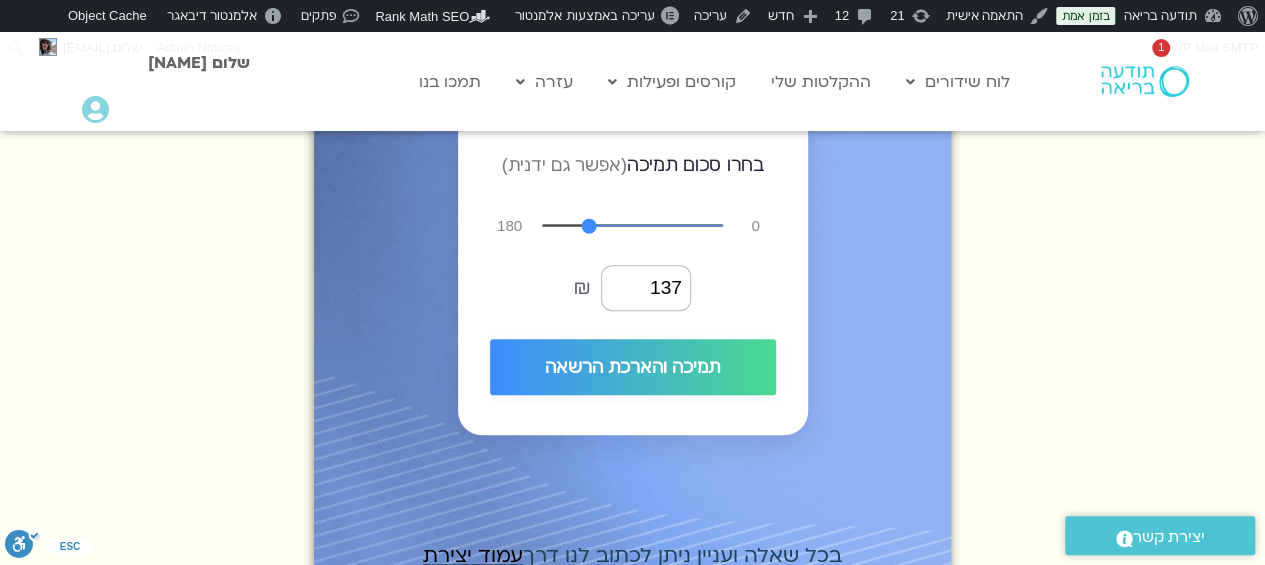 type on "128" 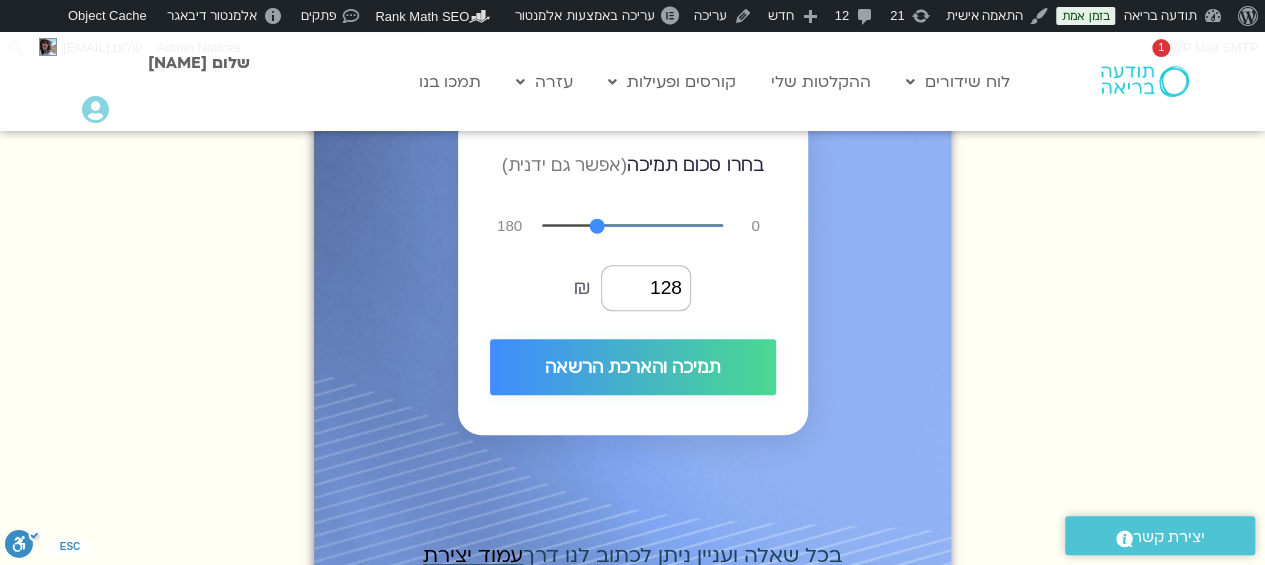 type on "103" 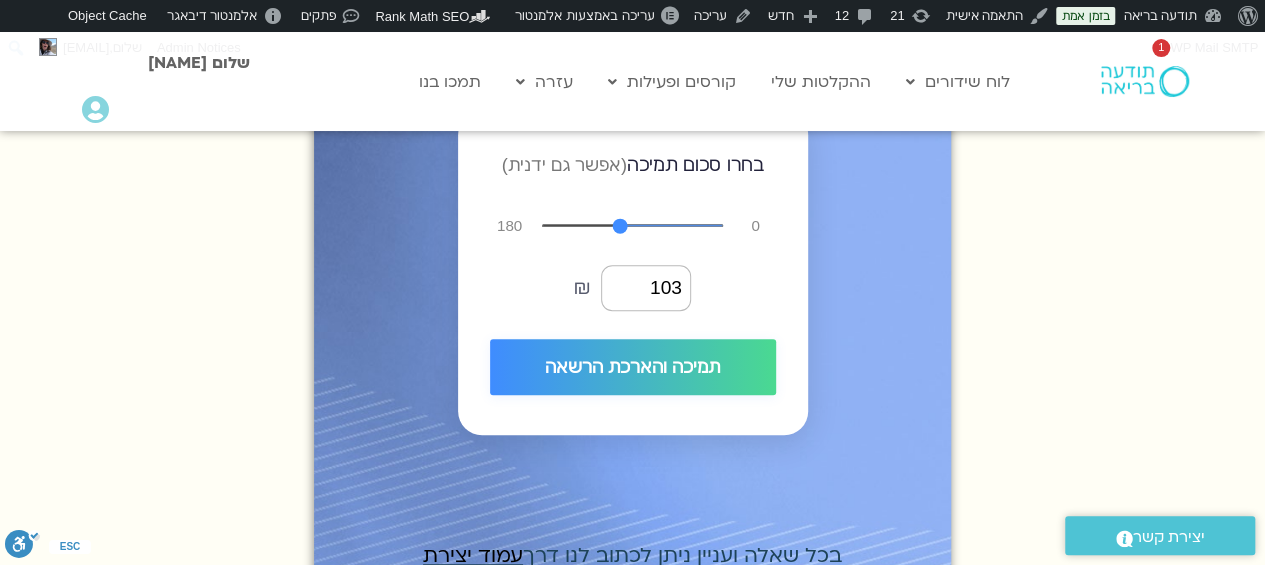 type on "92" 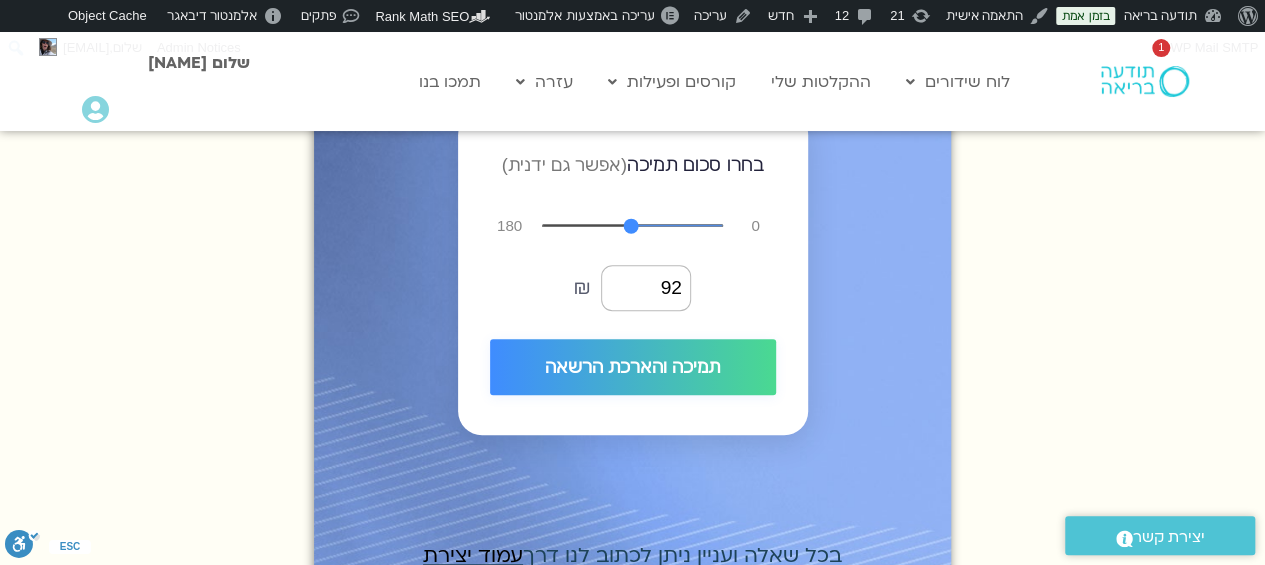 type on "83" 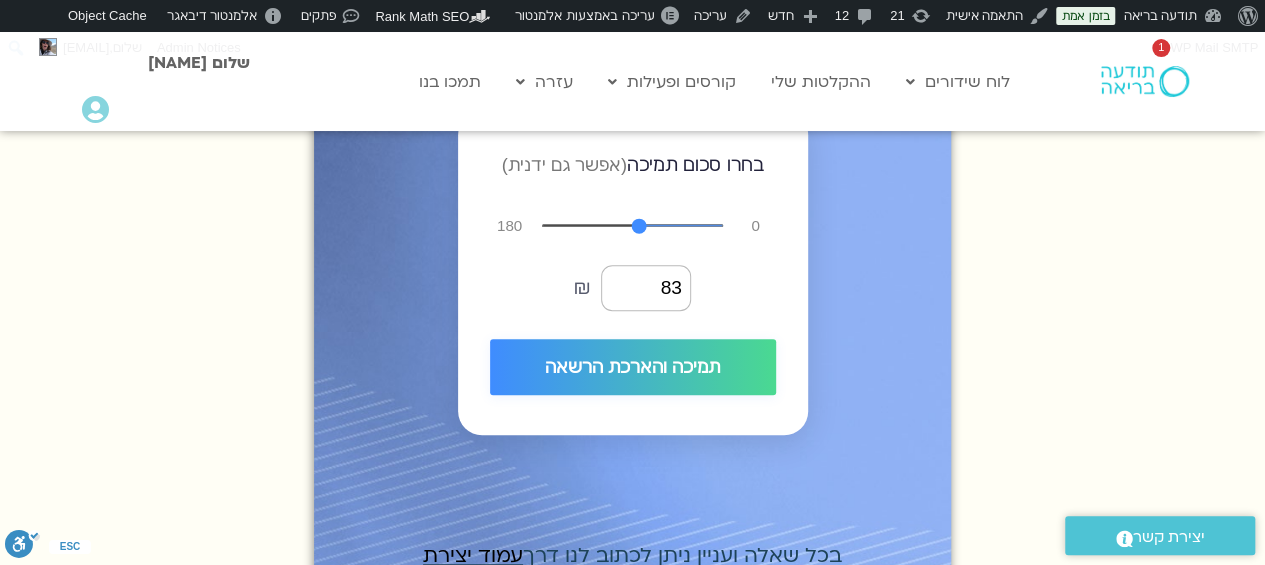 type on "71" 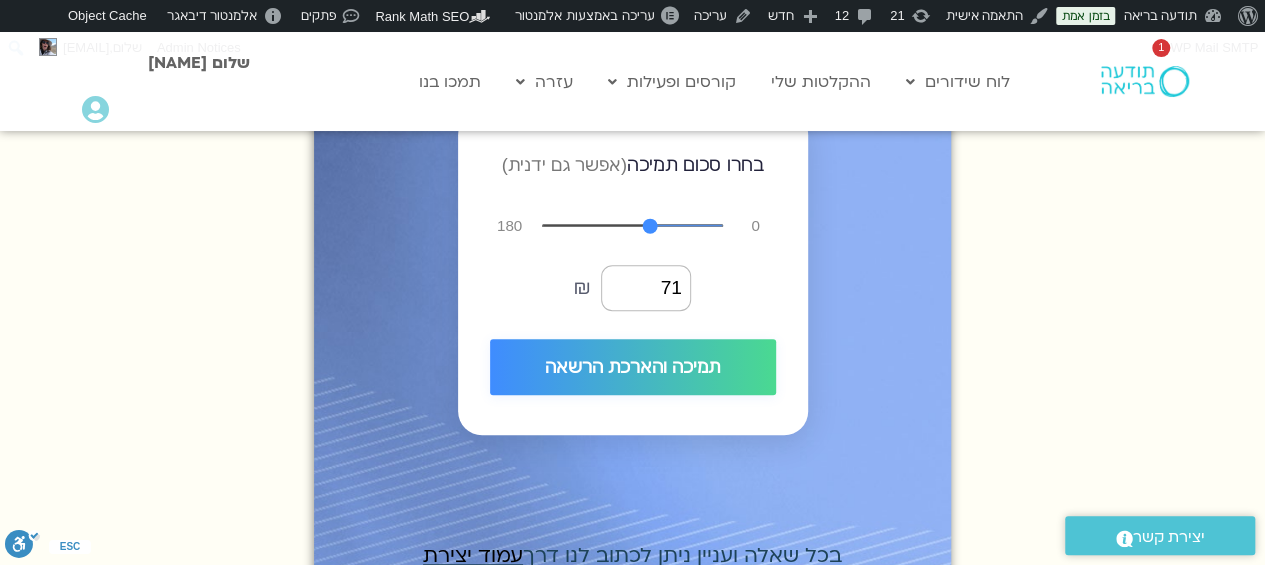 type on "60" 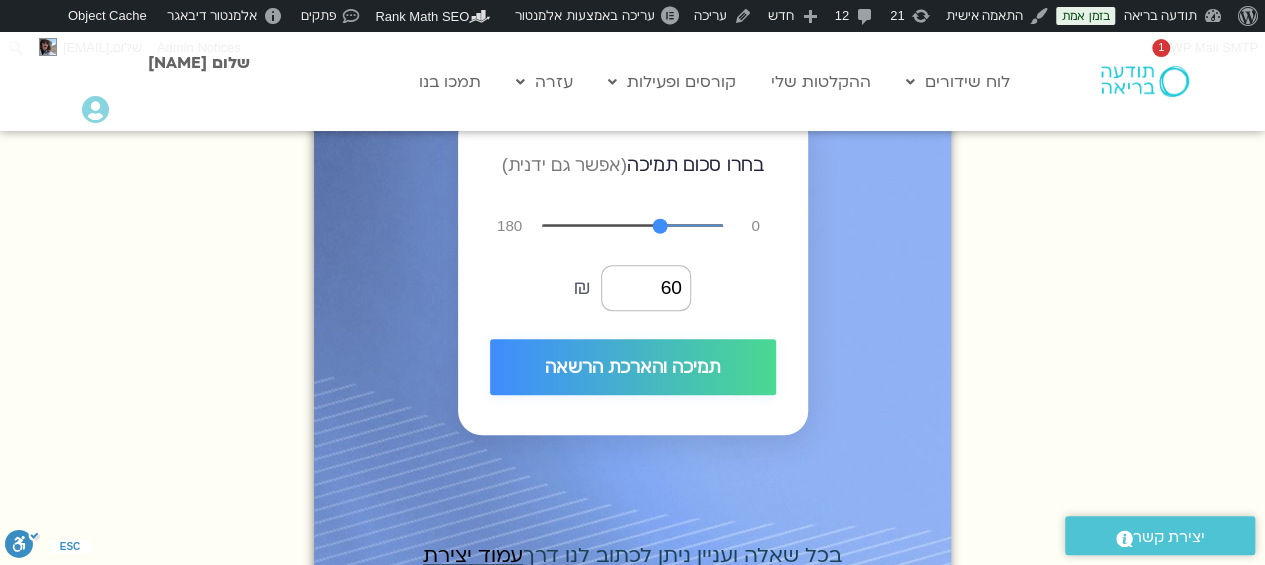 type on "47" 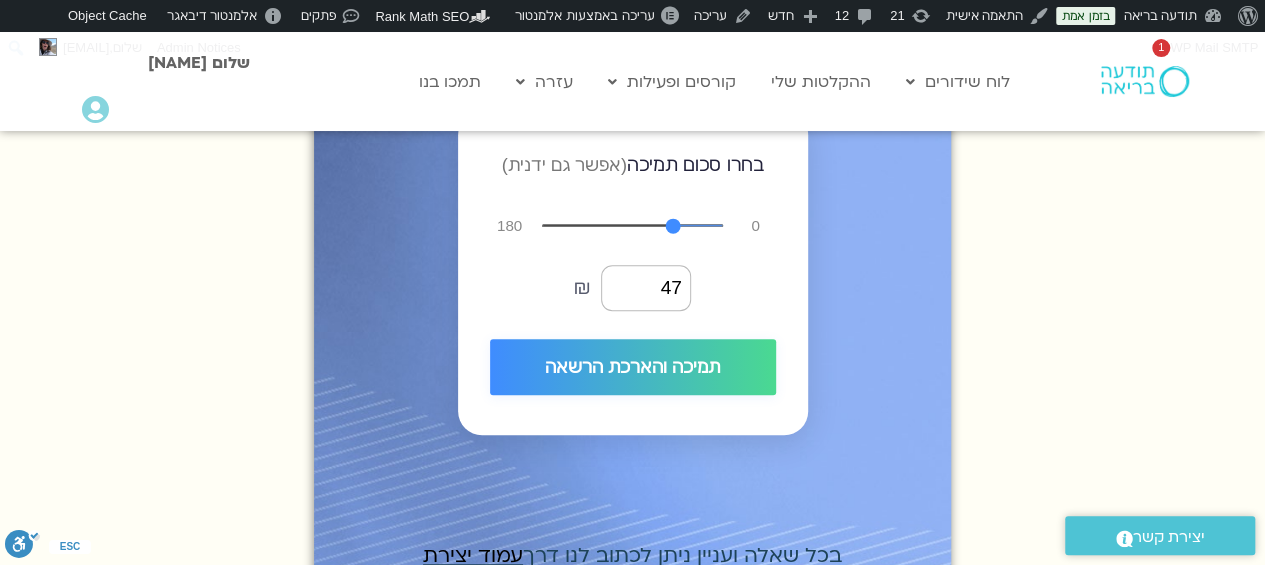 type on "30" 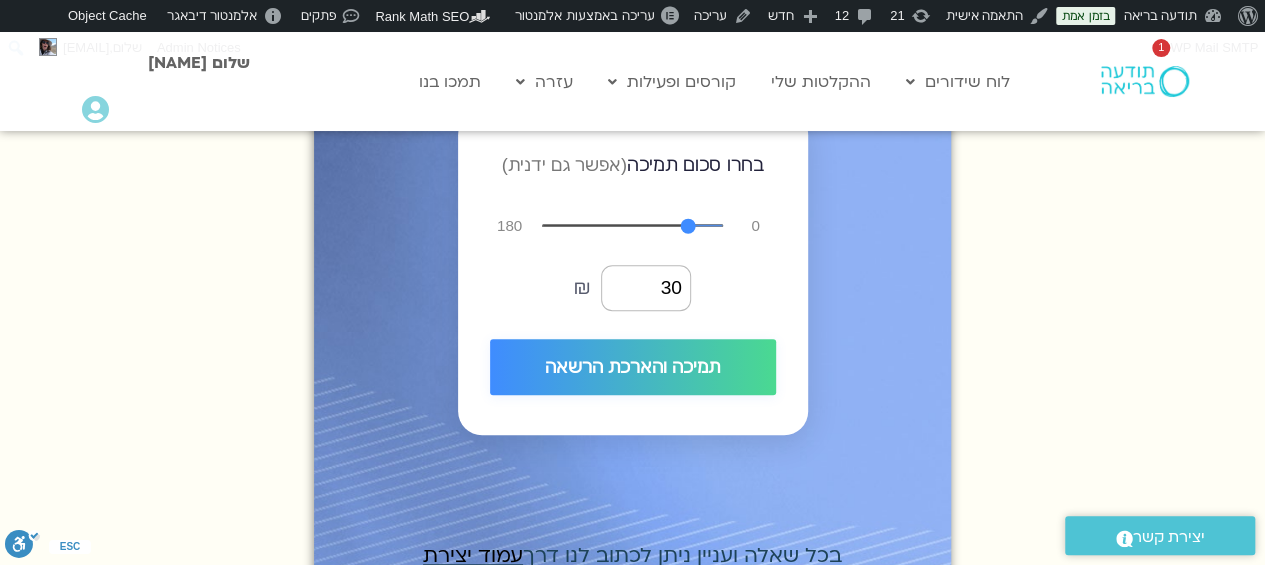 type on "17" 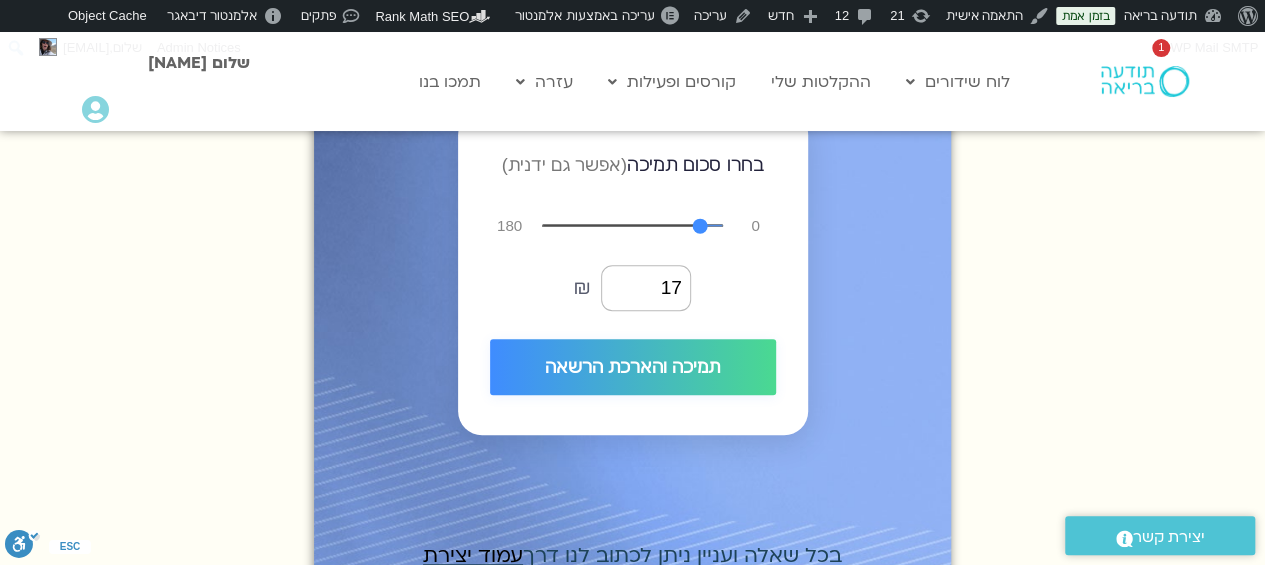 type on "4" 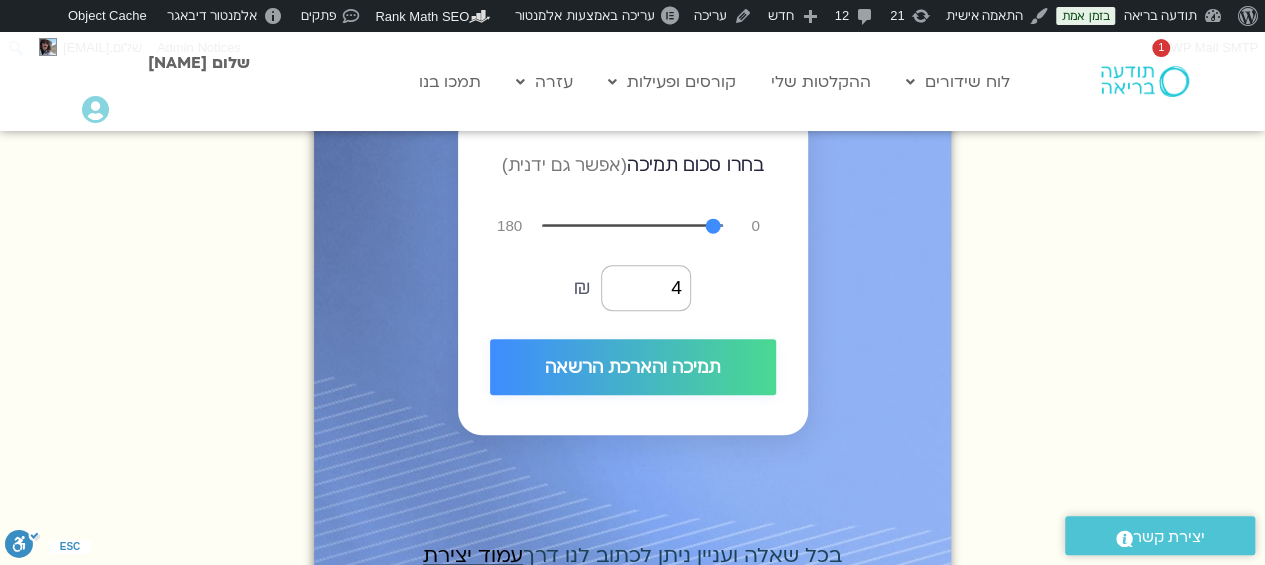 type on "0" 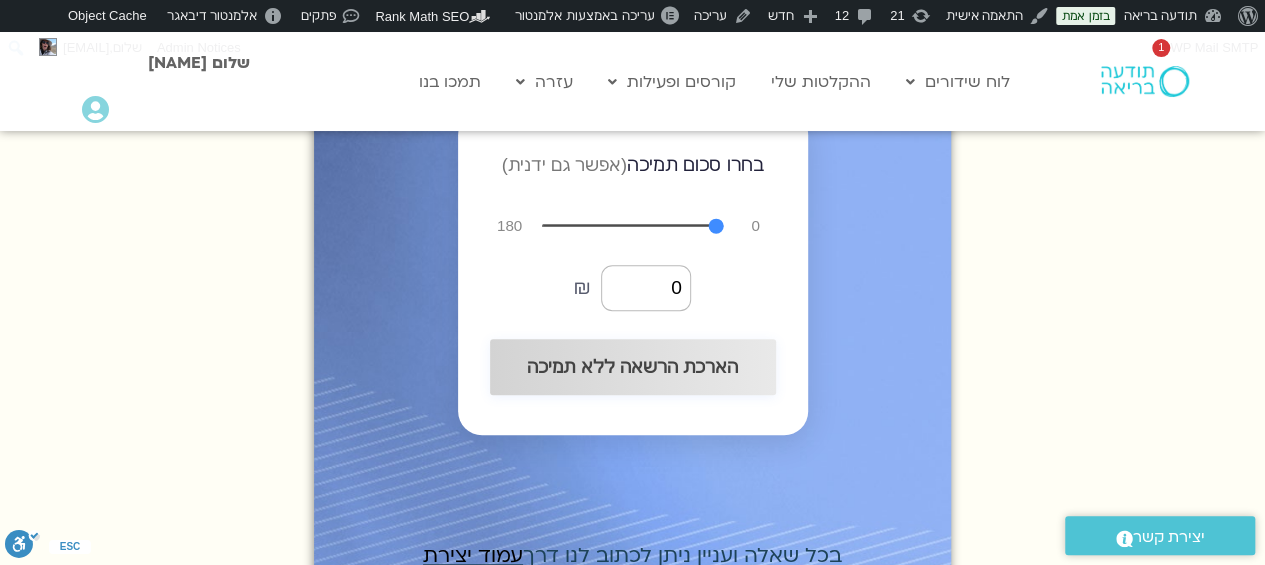 type on "14" 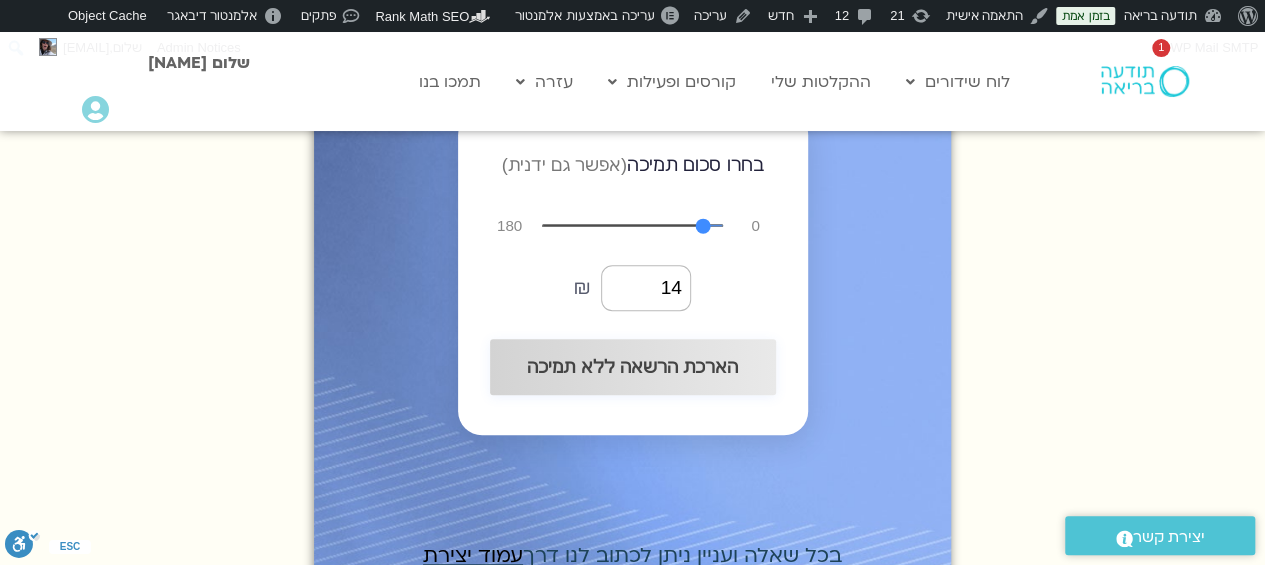 type on "29" 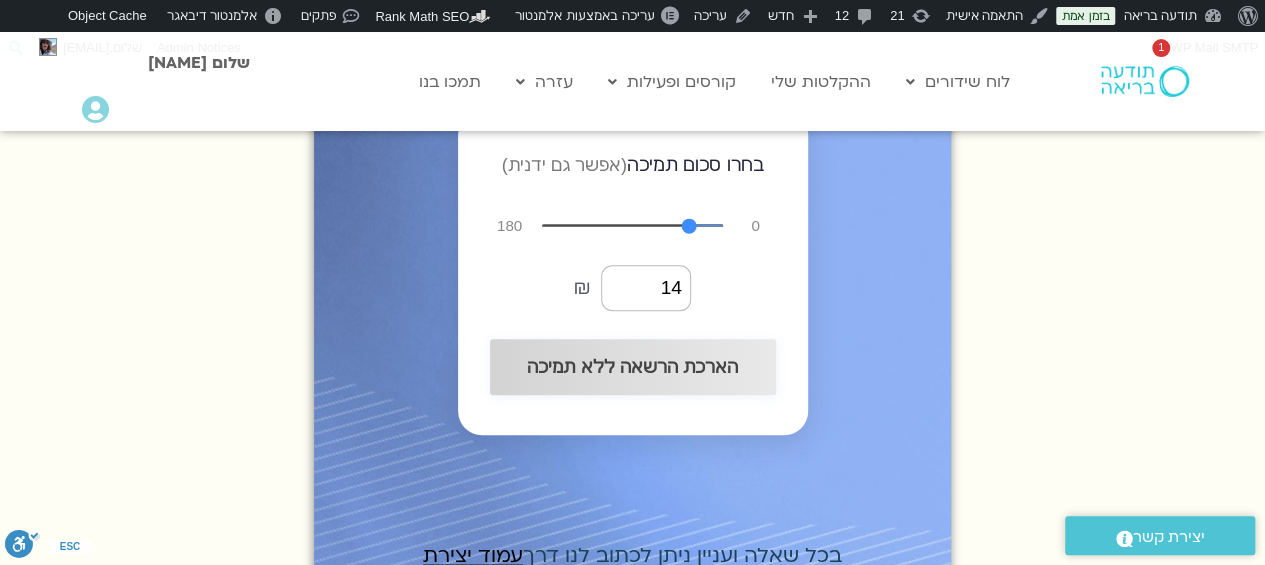 type on "29" 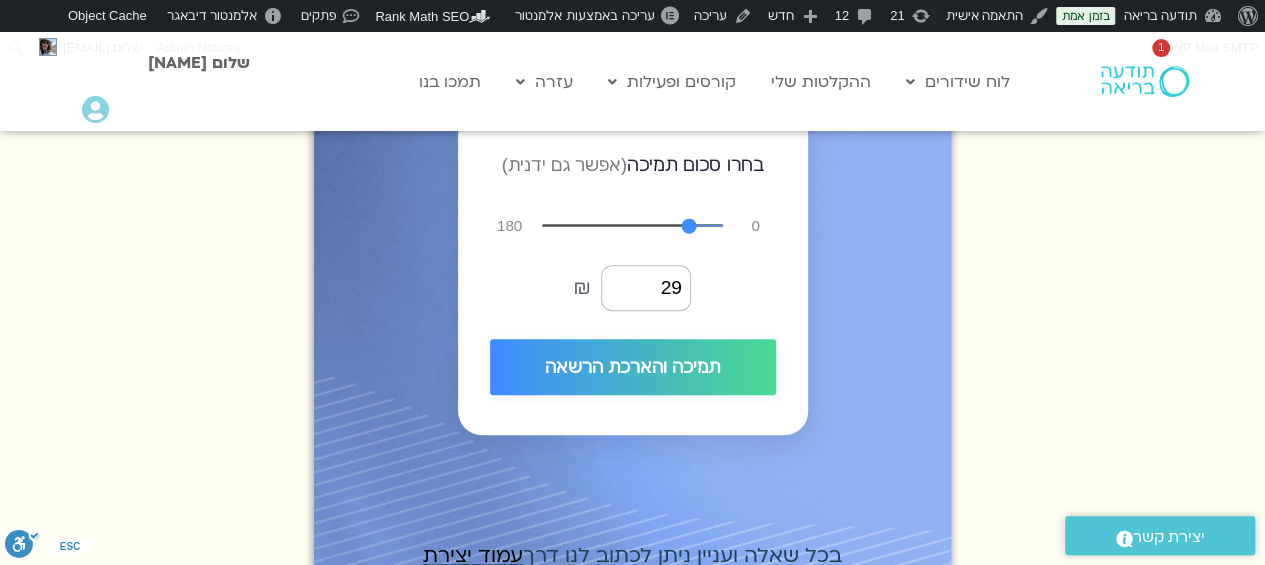 type on "50" 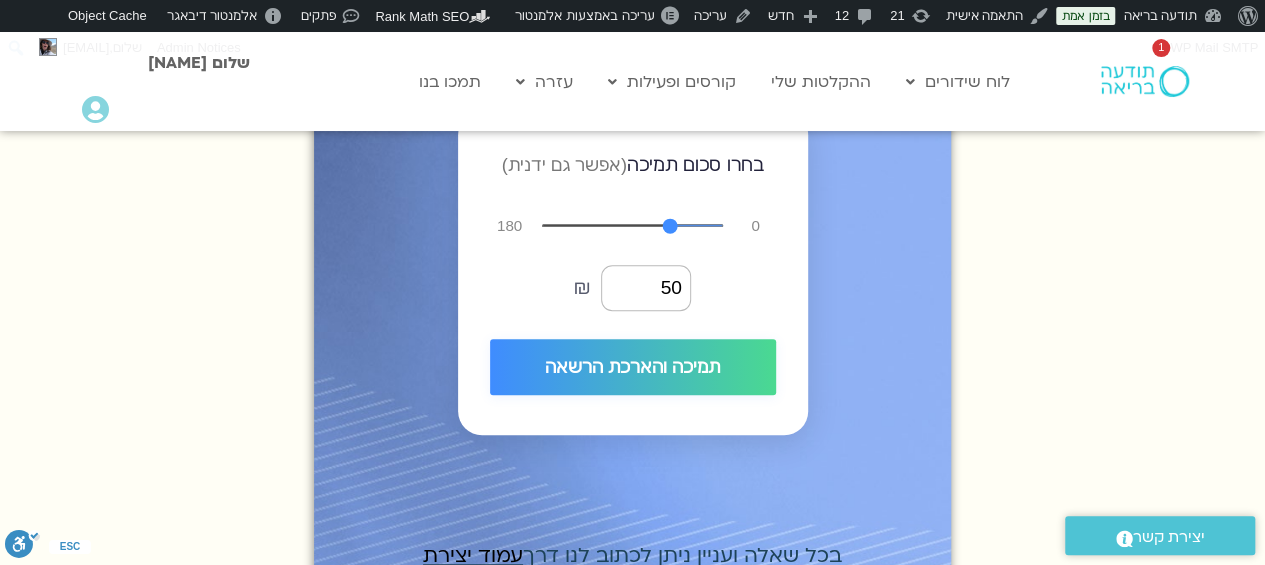 type on "64" 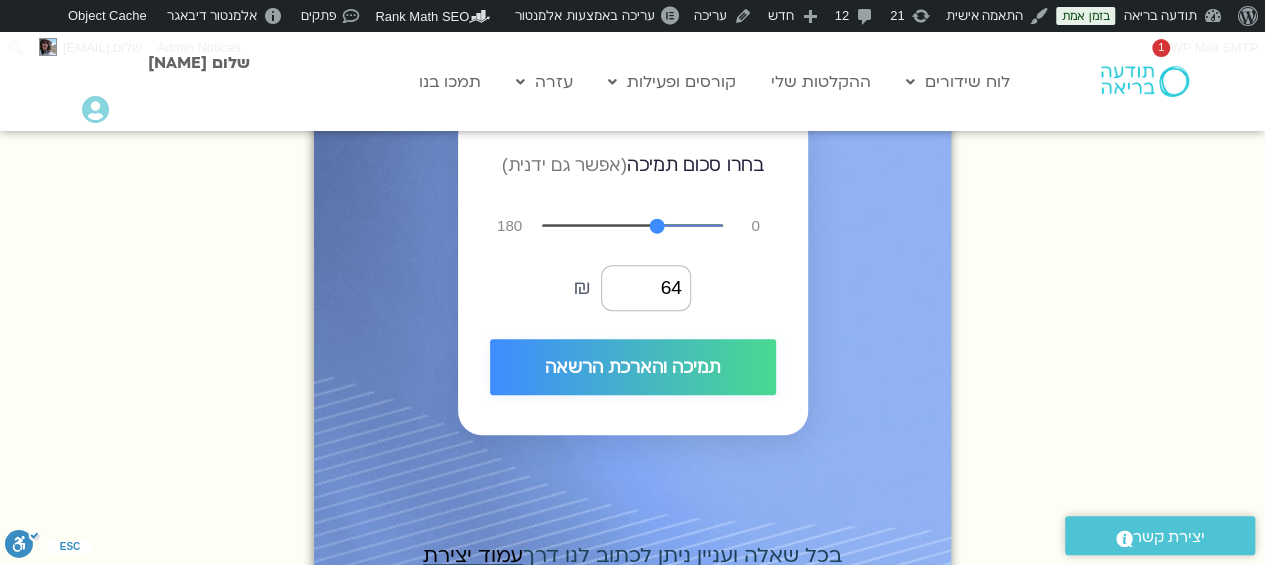 type on "77" 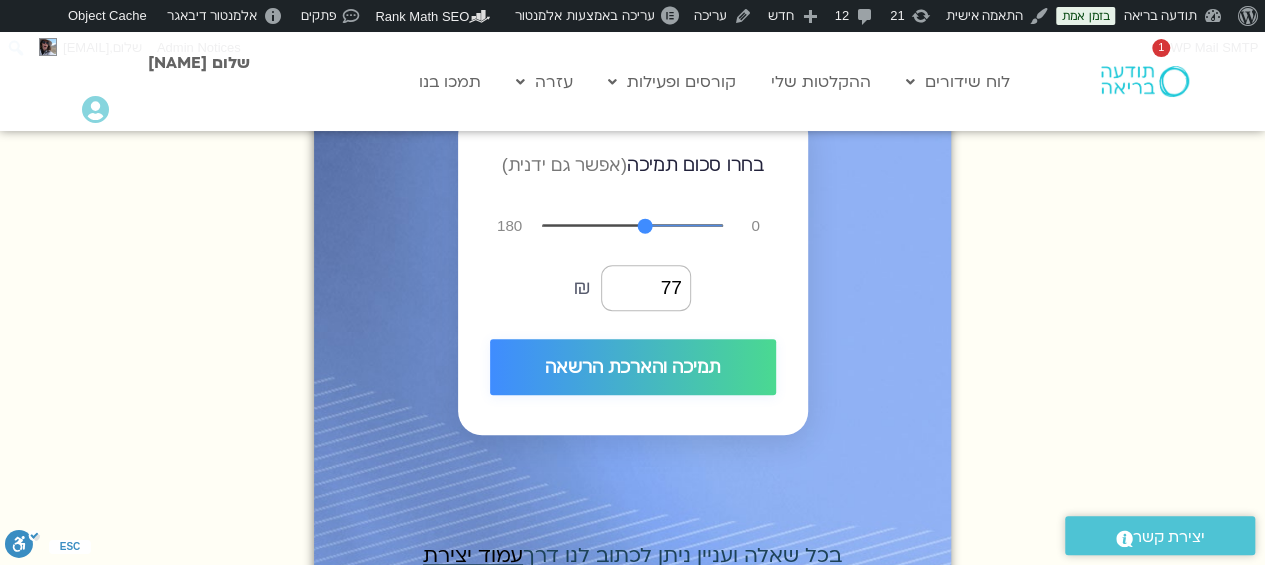 type on "99" 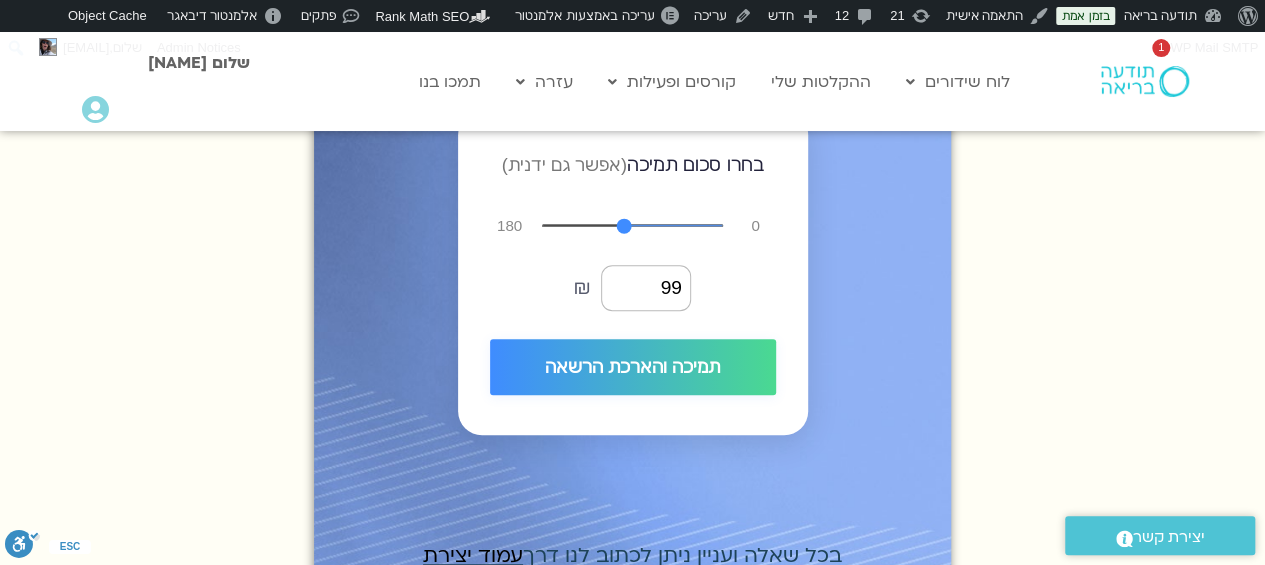 type on "116" 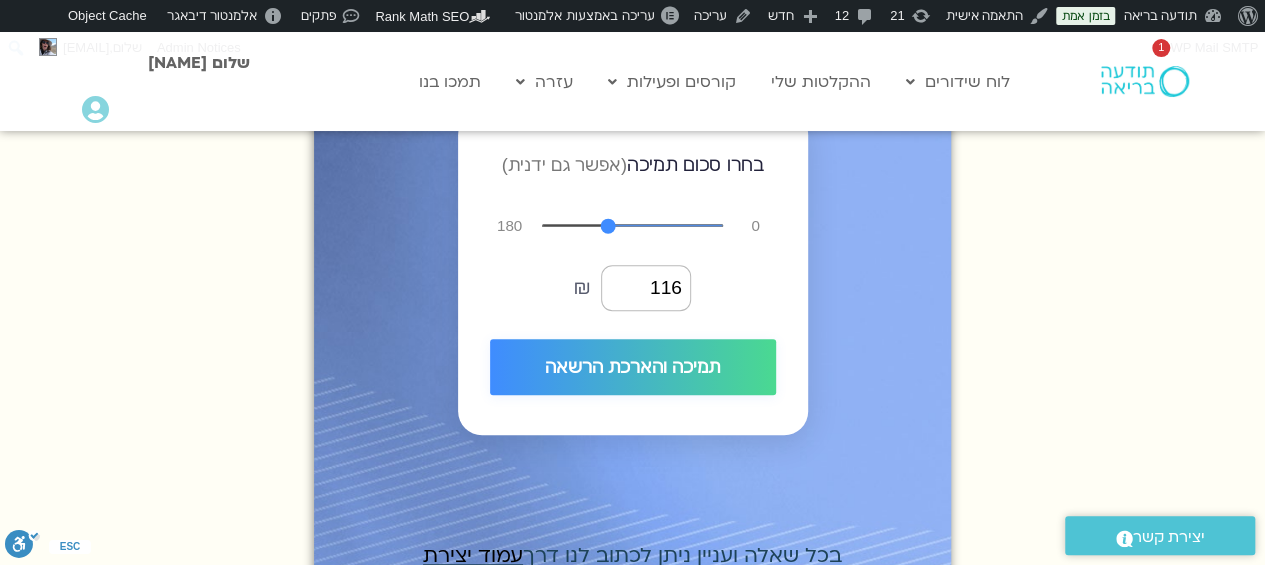 type on "132" 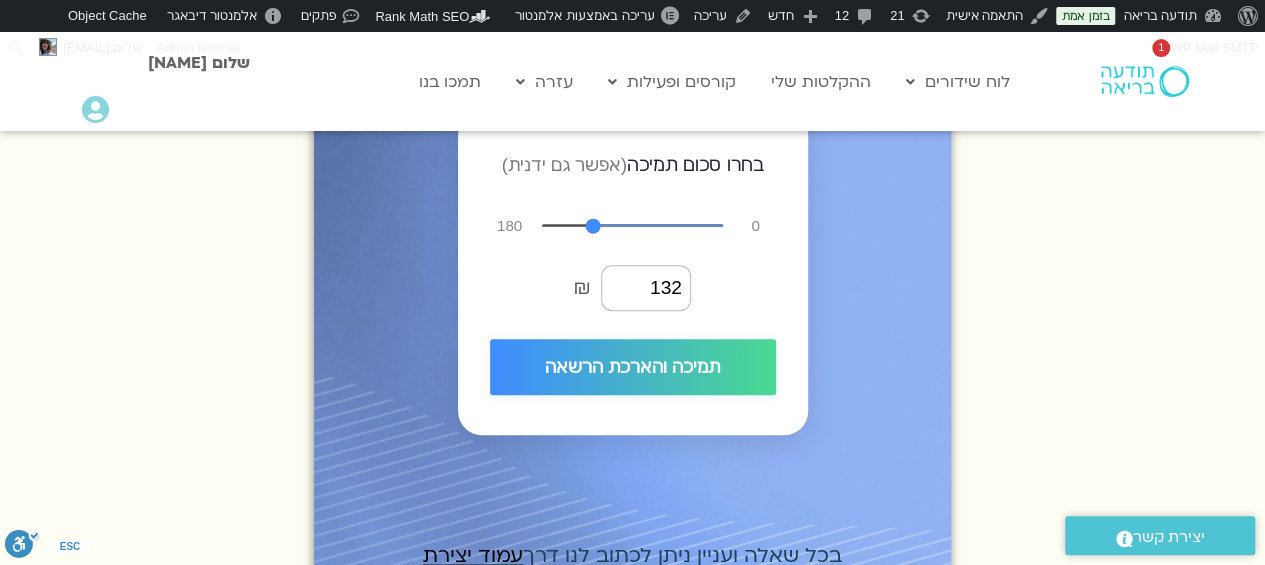 type on "153" 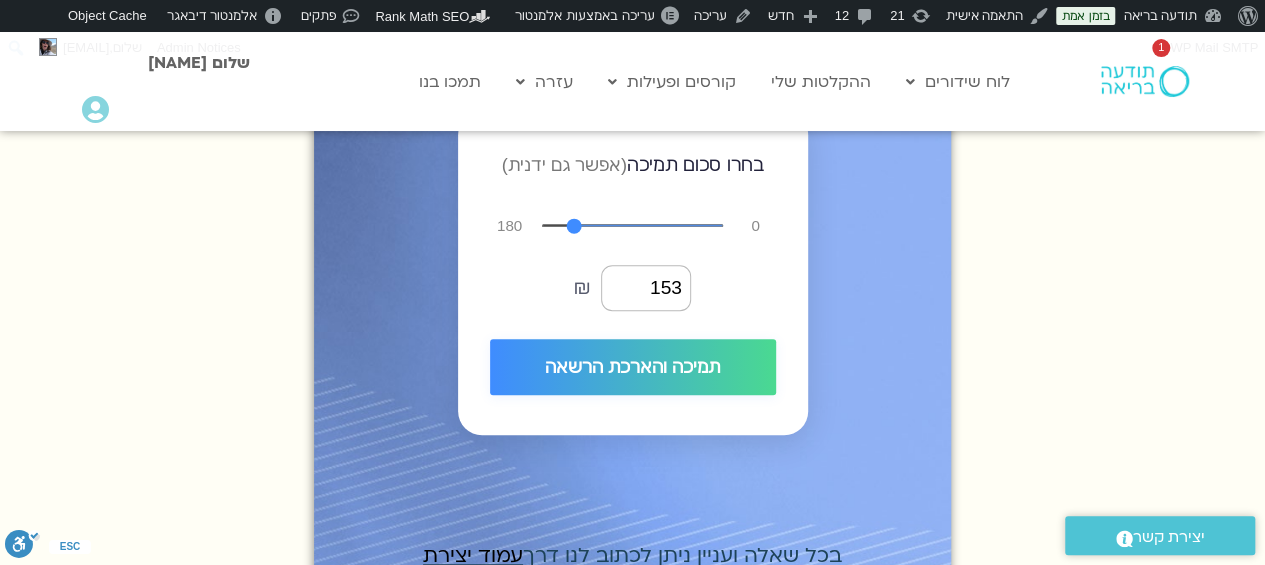 type on "164" 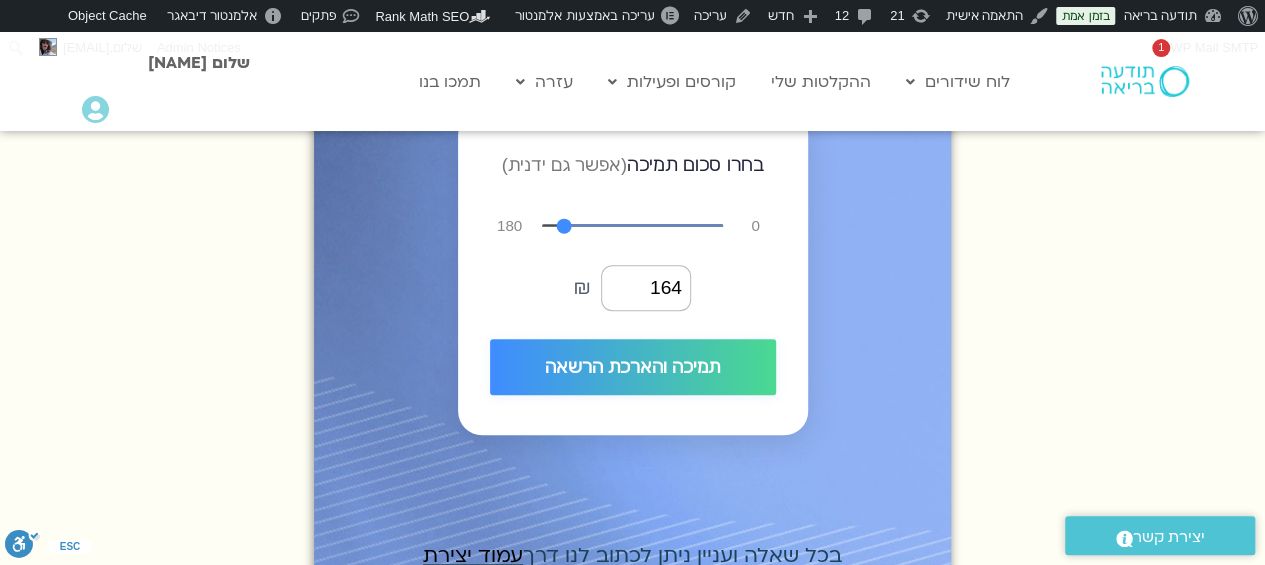 type on "177" 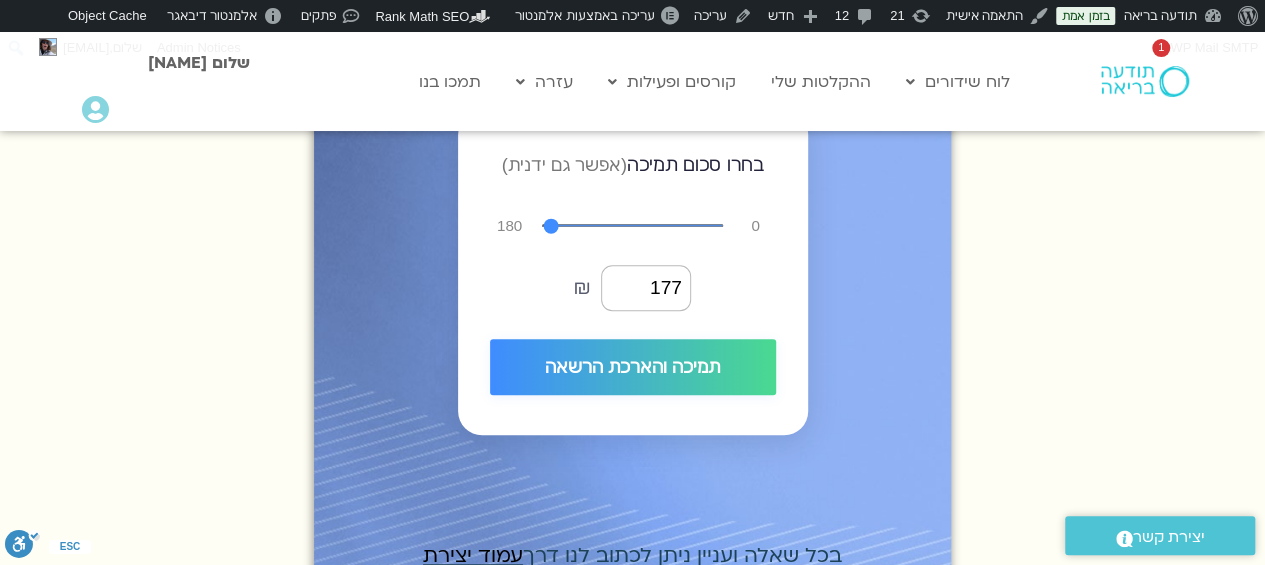 type on "180" 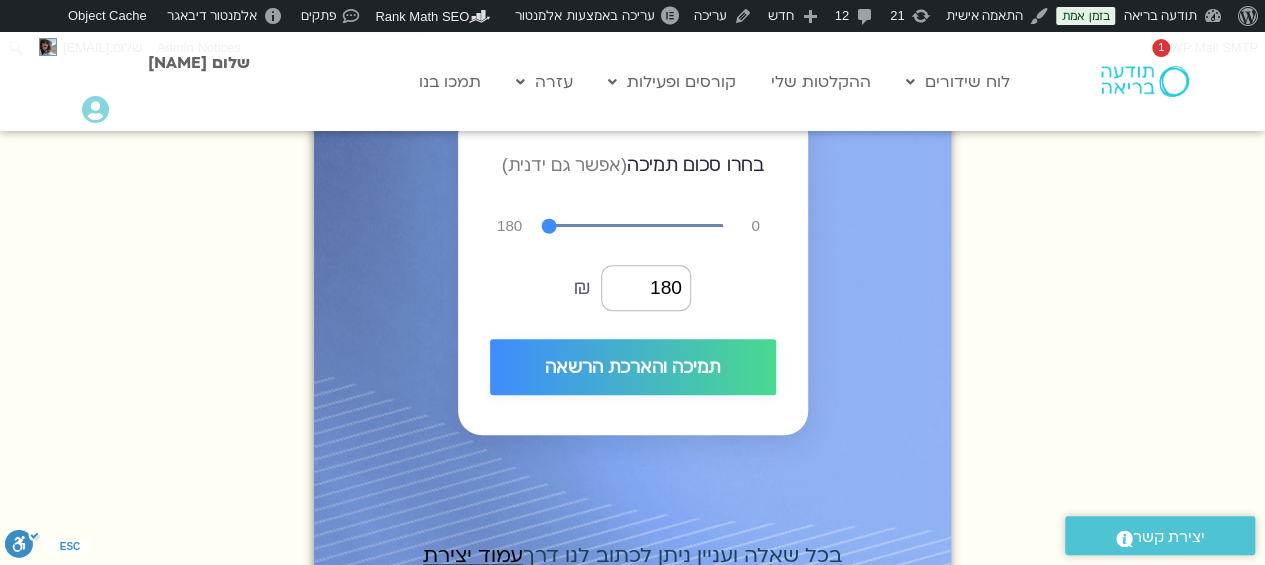 type on "178" 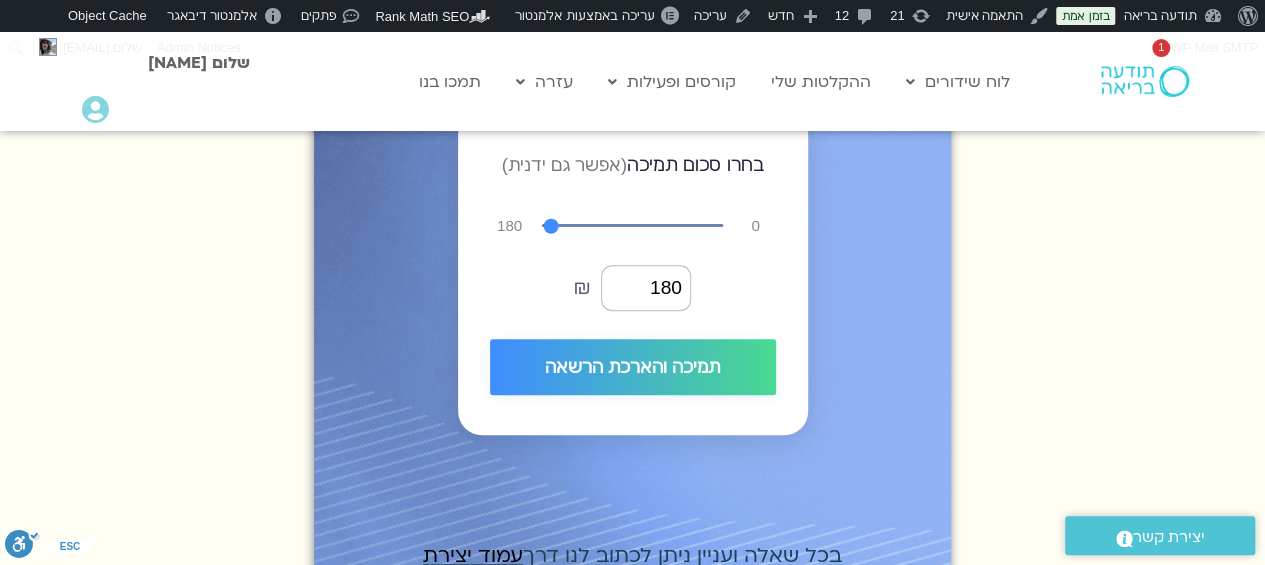 type on "178" 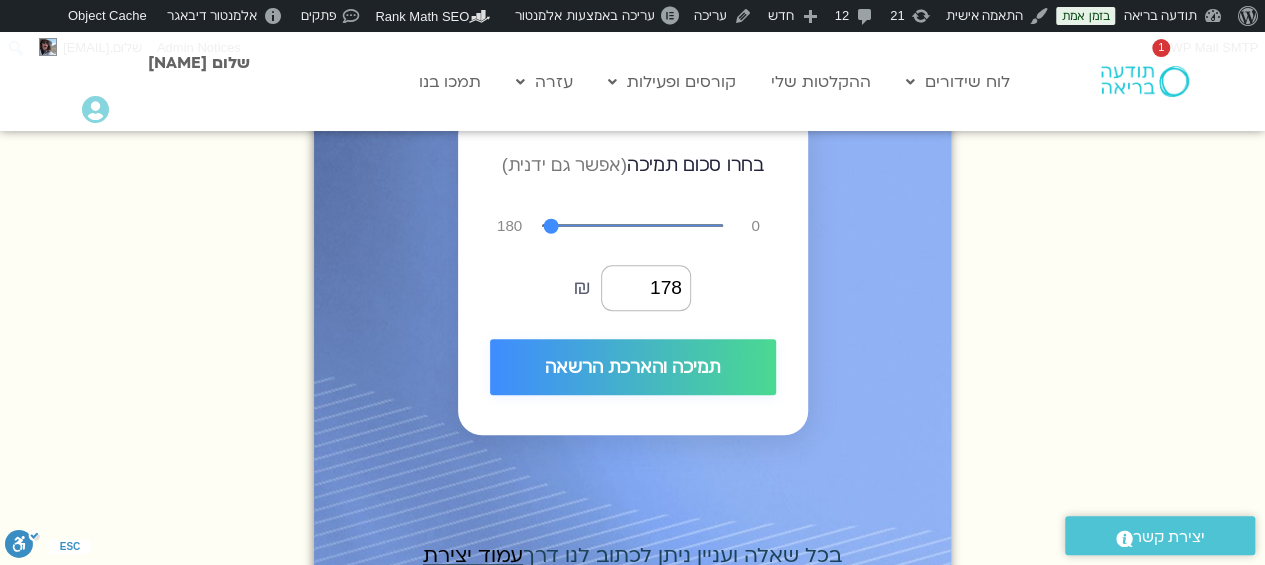 type on "151" 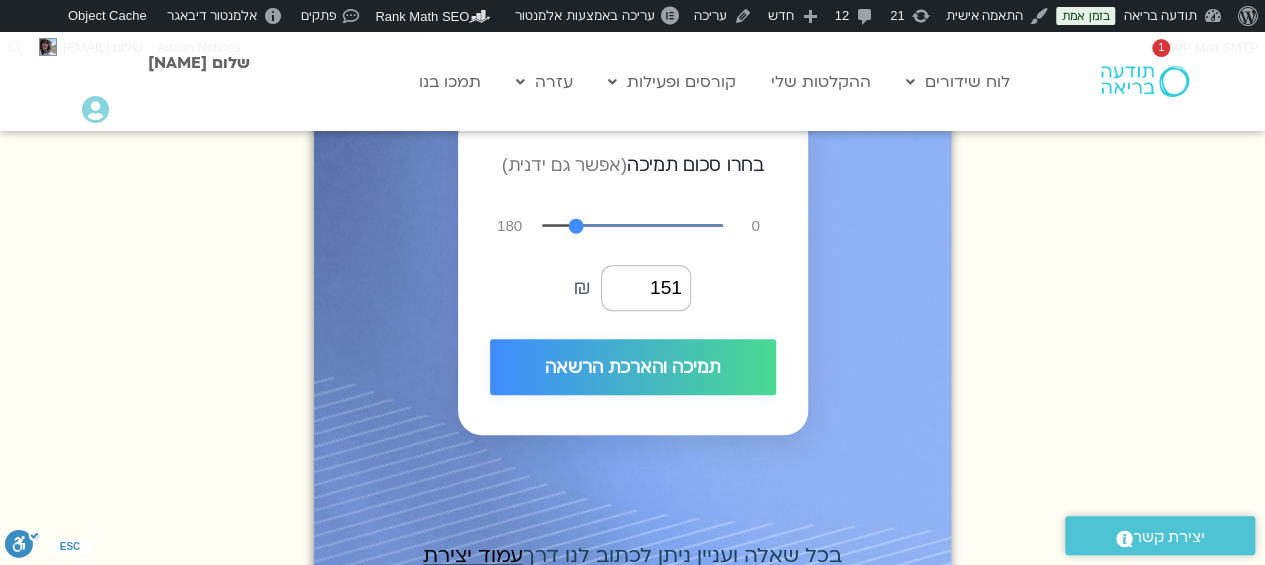 type on "133" 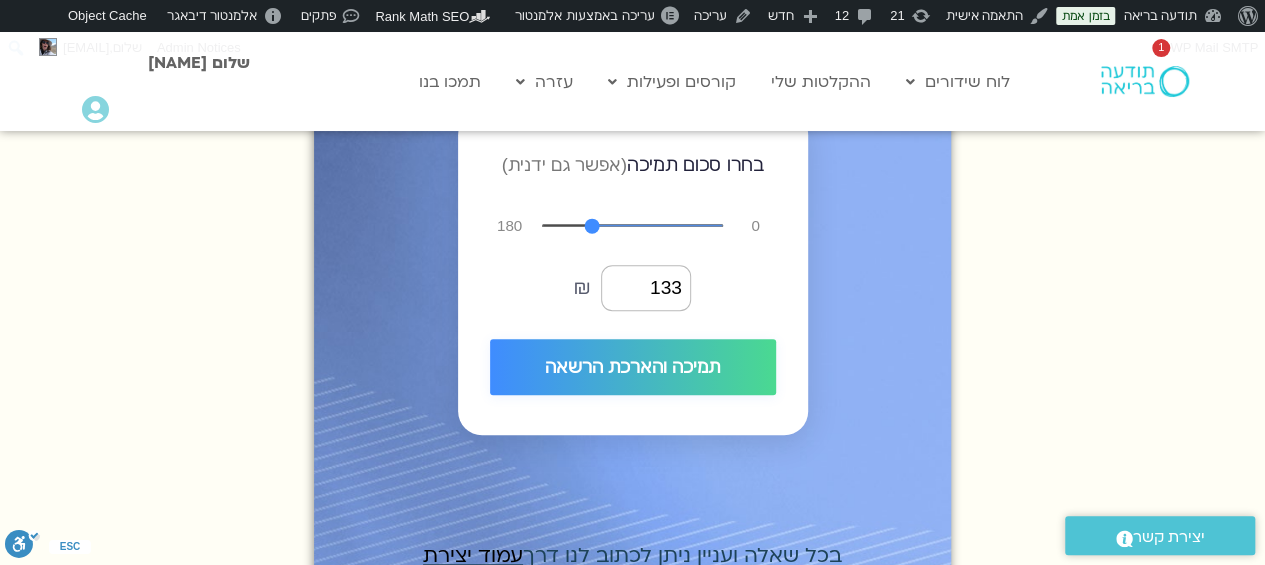 type on "104" 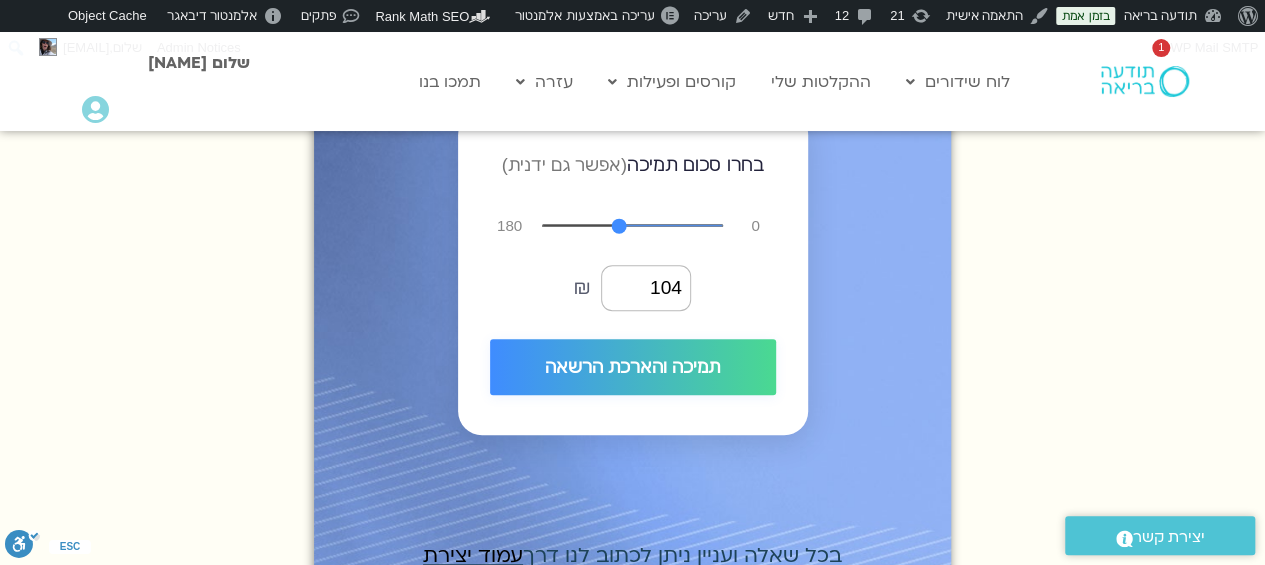 type on "90" 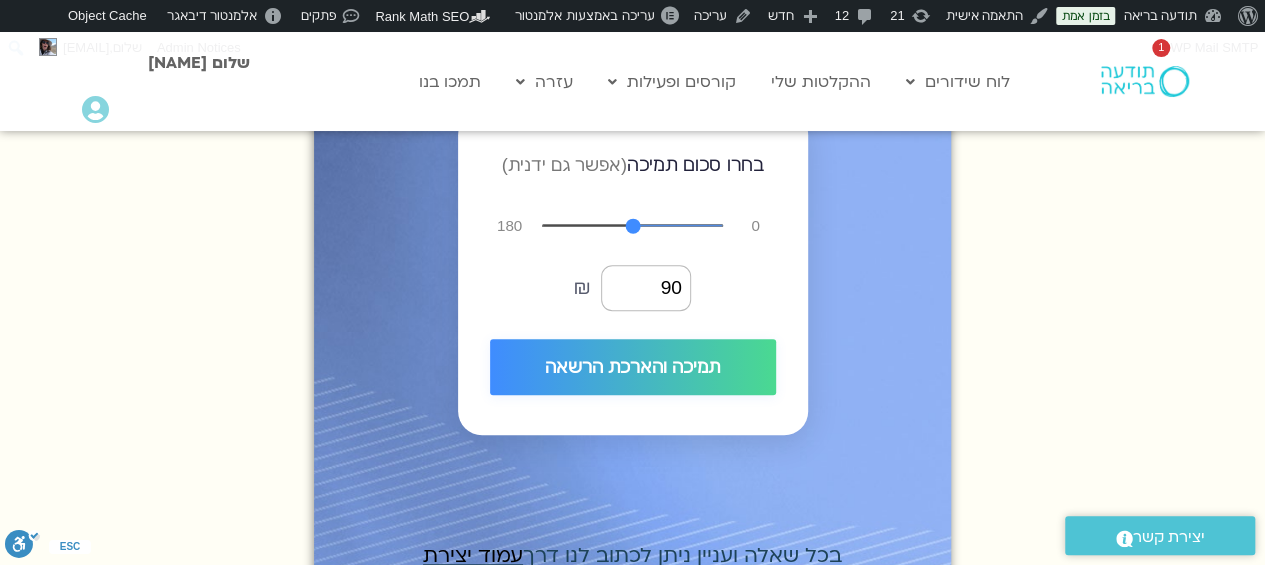 type on "73" 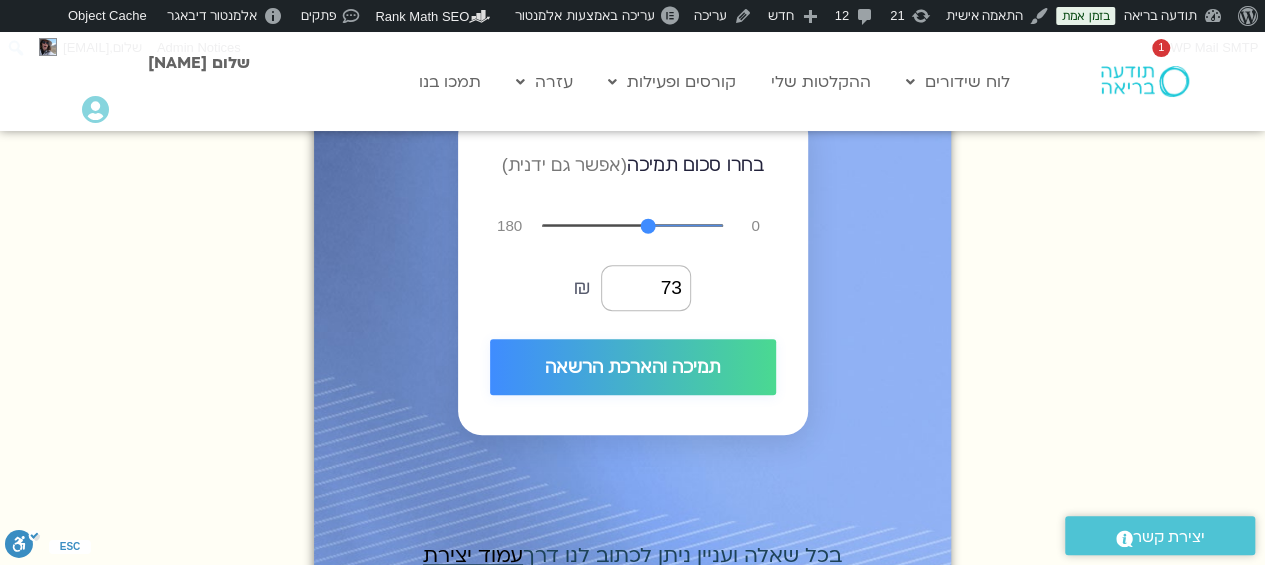 type on "49" 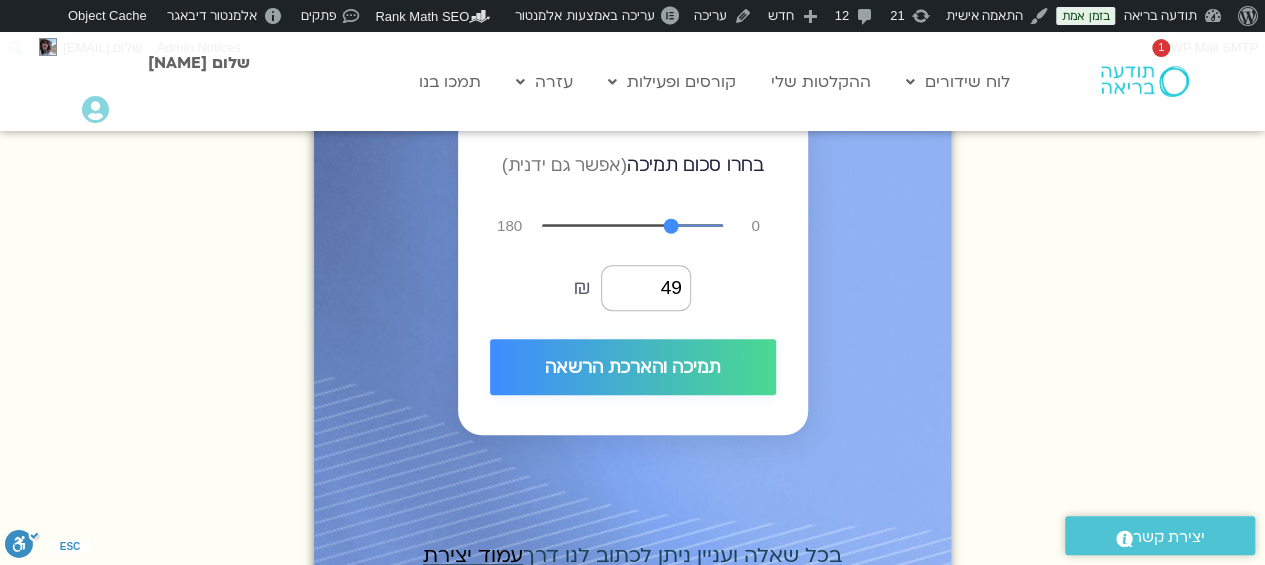 type on "35" 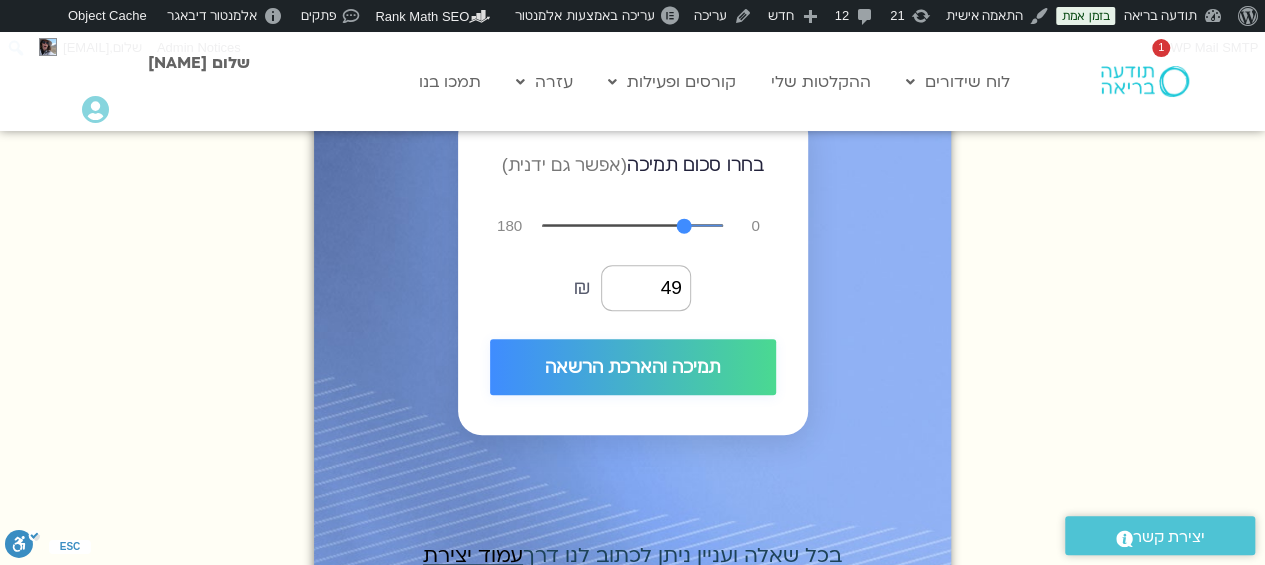 type on "35" 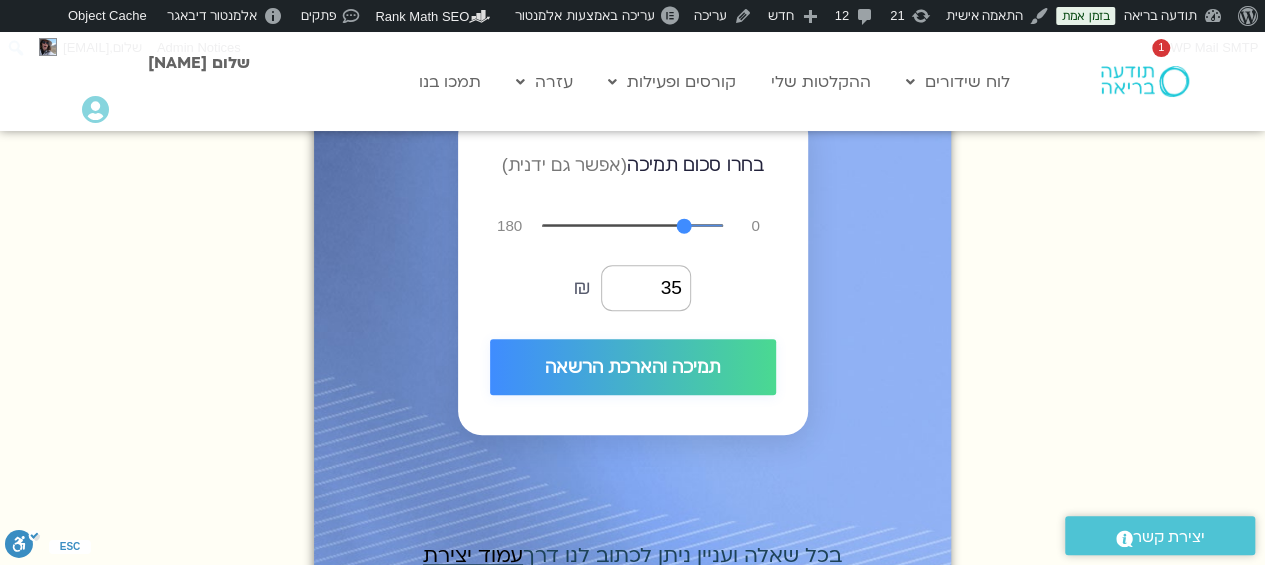 type on "21" 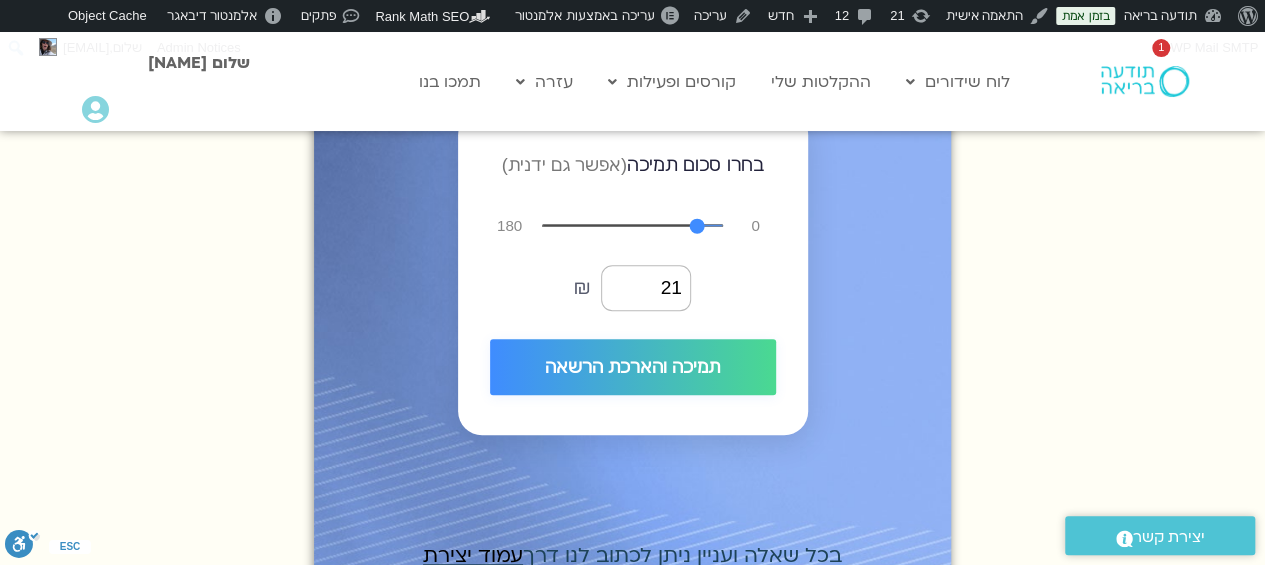type on "5" 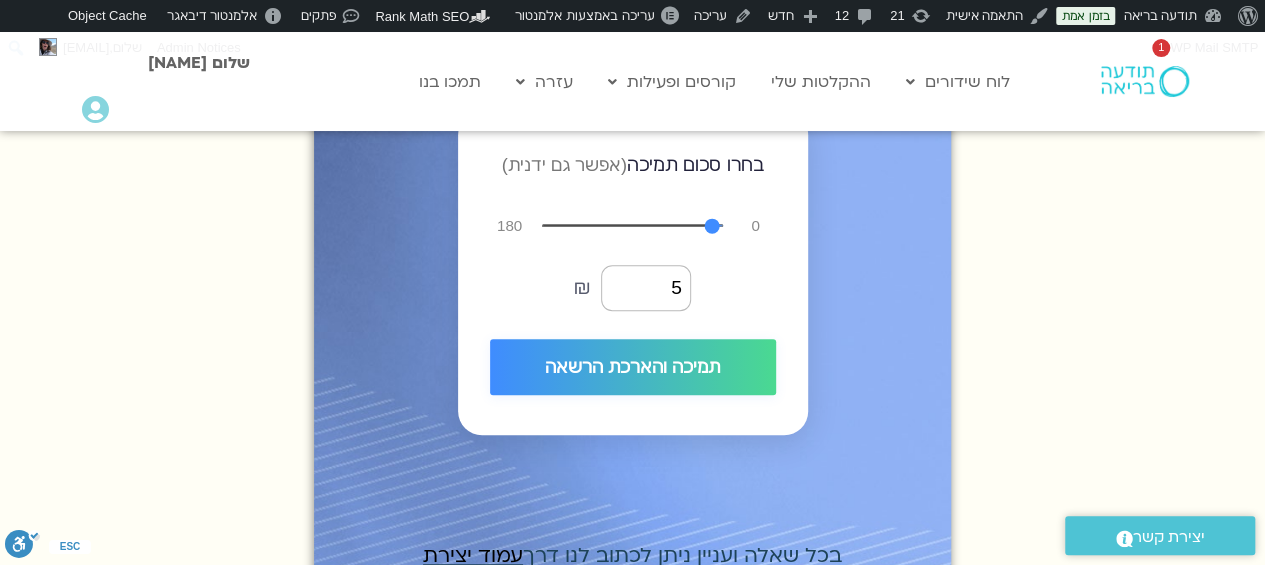 type on "0" 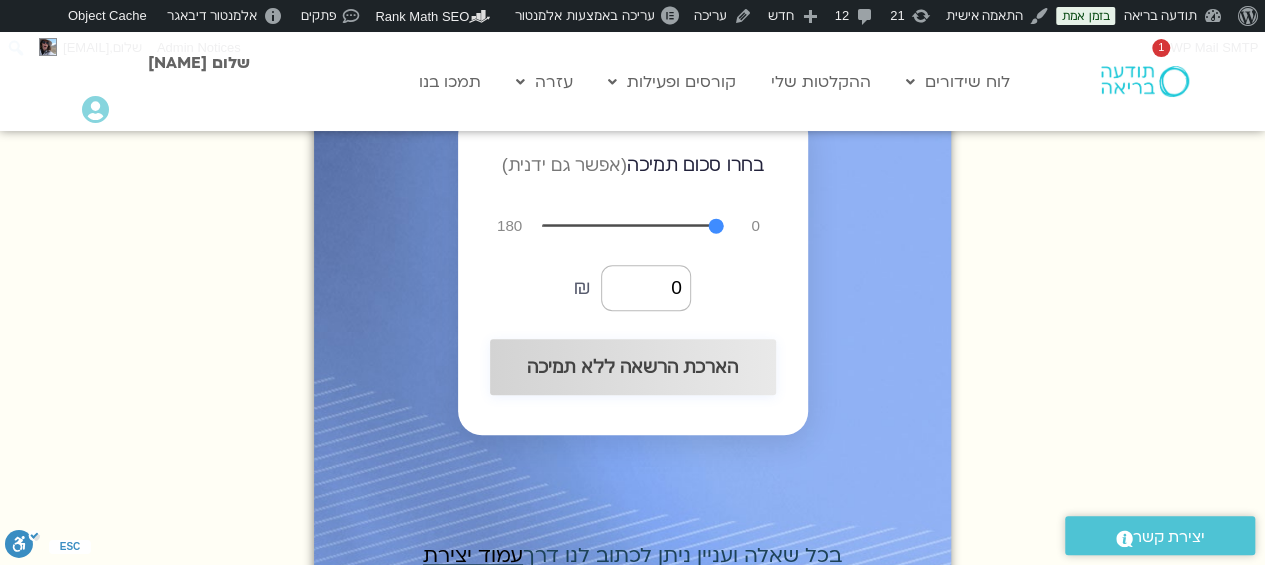 drag, startPoint x: 713, startPoint y: 256, endPoint x: 767, endPoint y: 219, distance: 65.459915 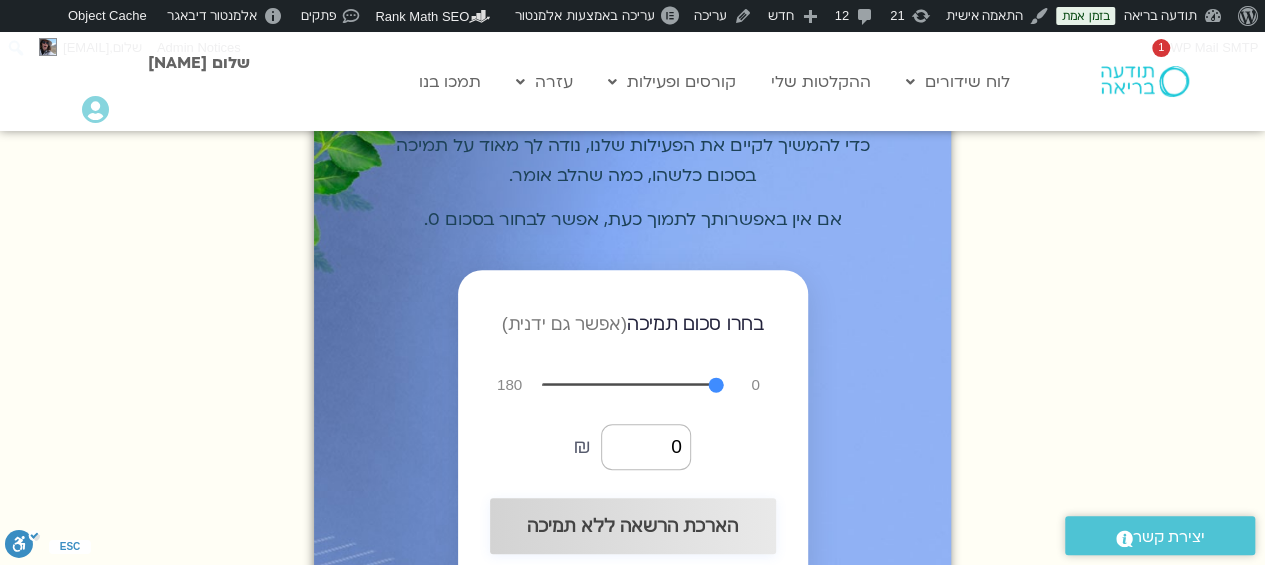 scroll, scrollTop: 239, scrollLeft: 0, axis: vertical 